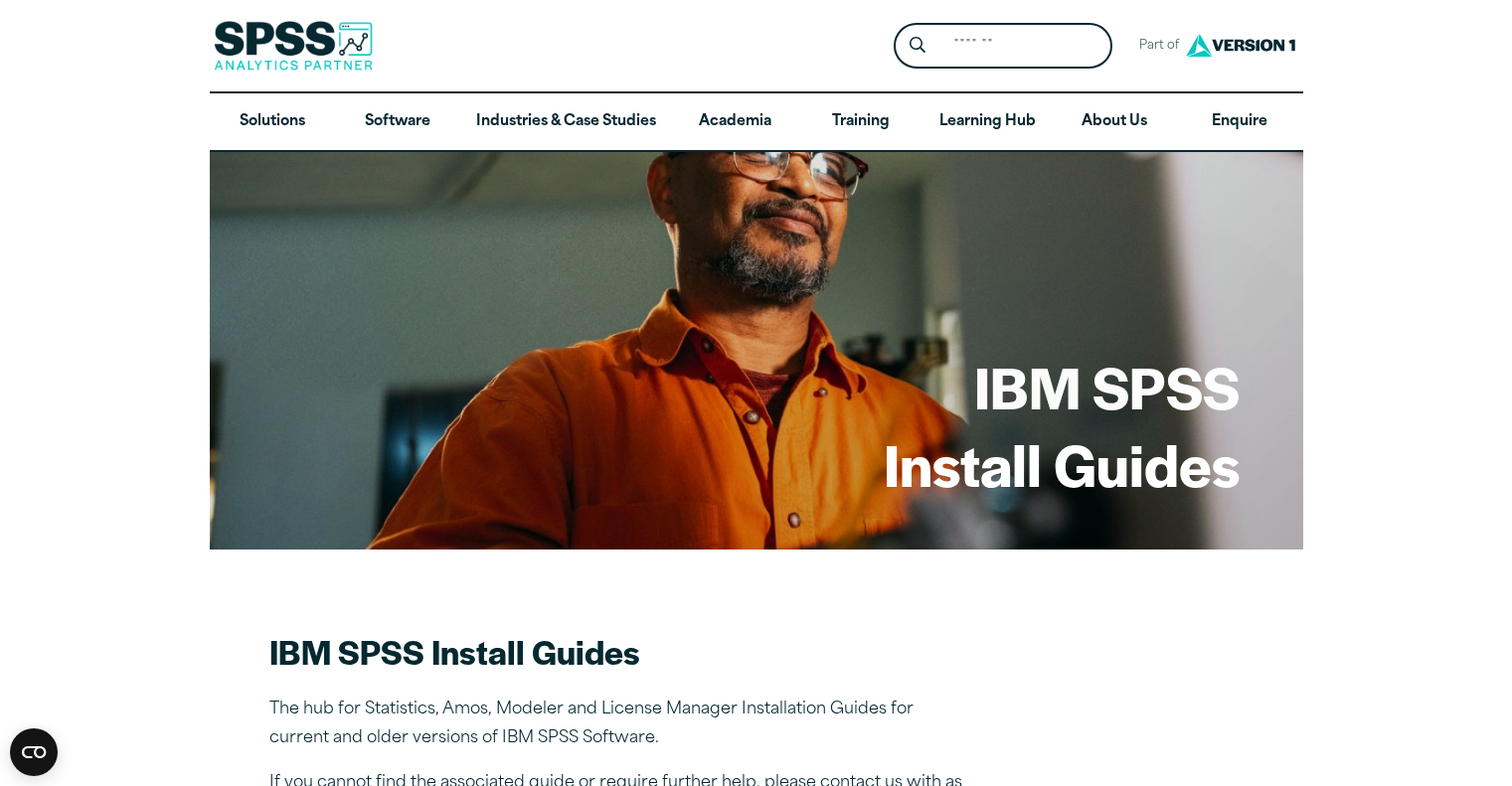 scroll, scrollTop: 0, scrollLeft: 0, axis: both 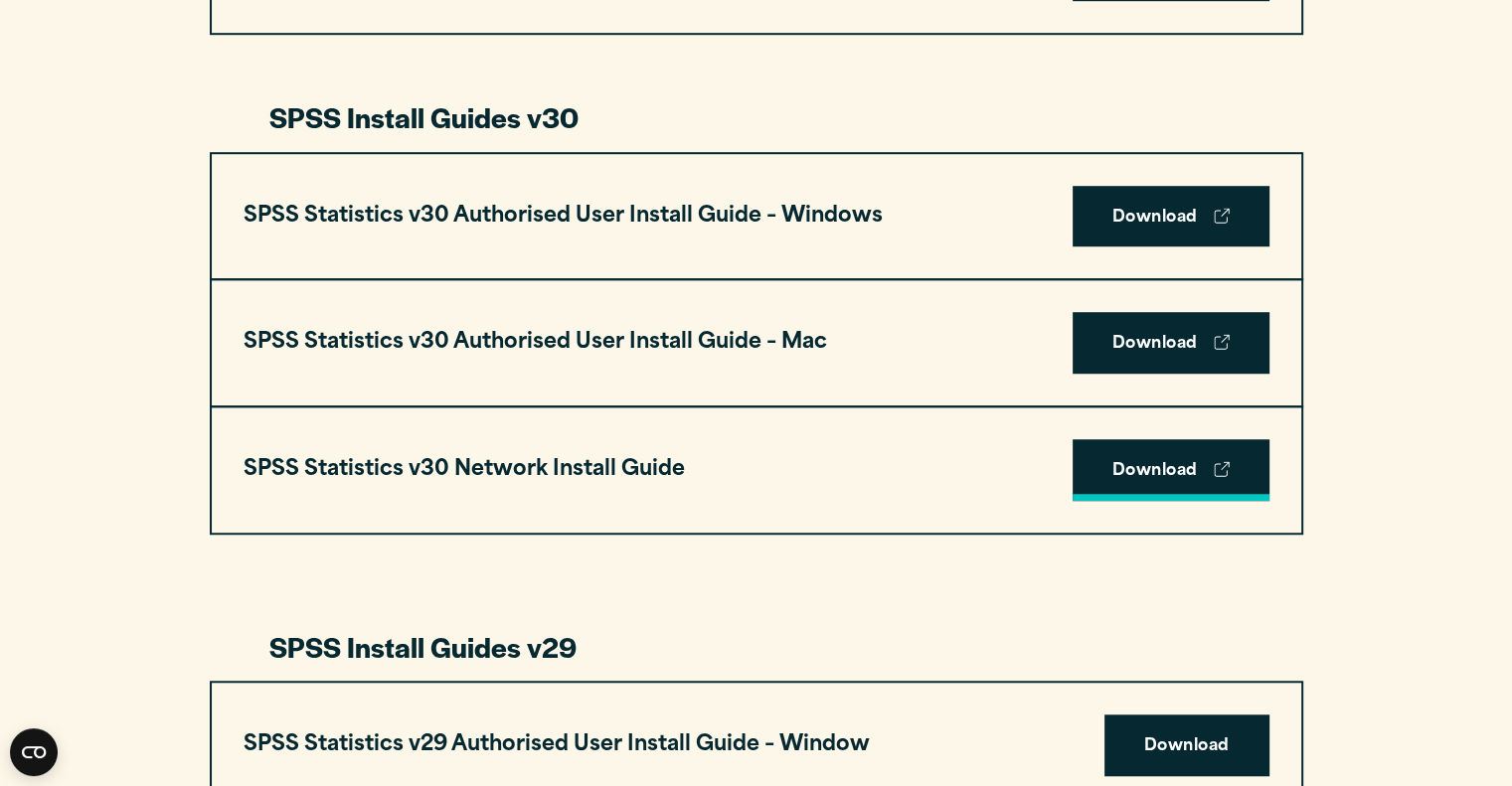 click on "Download" at bounding box center (1171, 470) 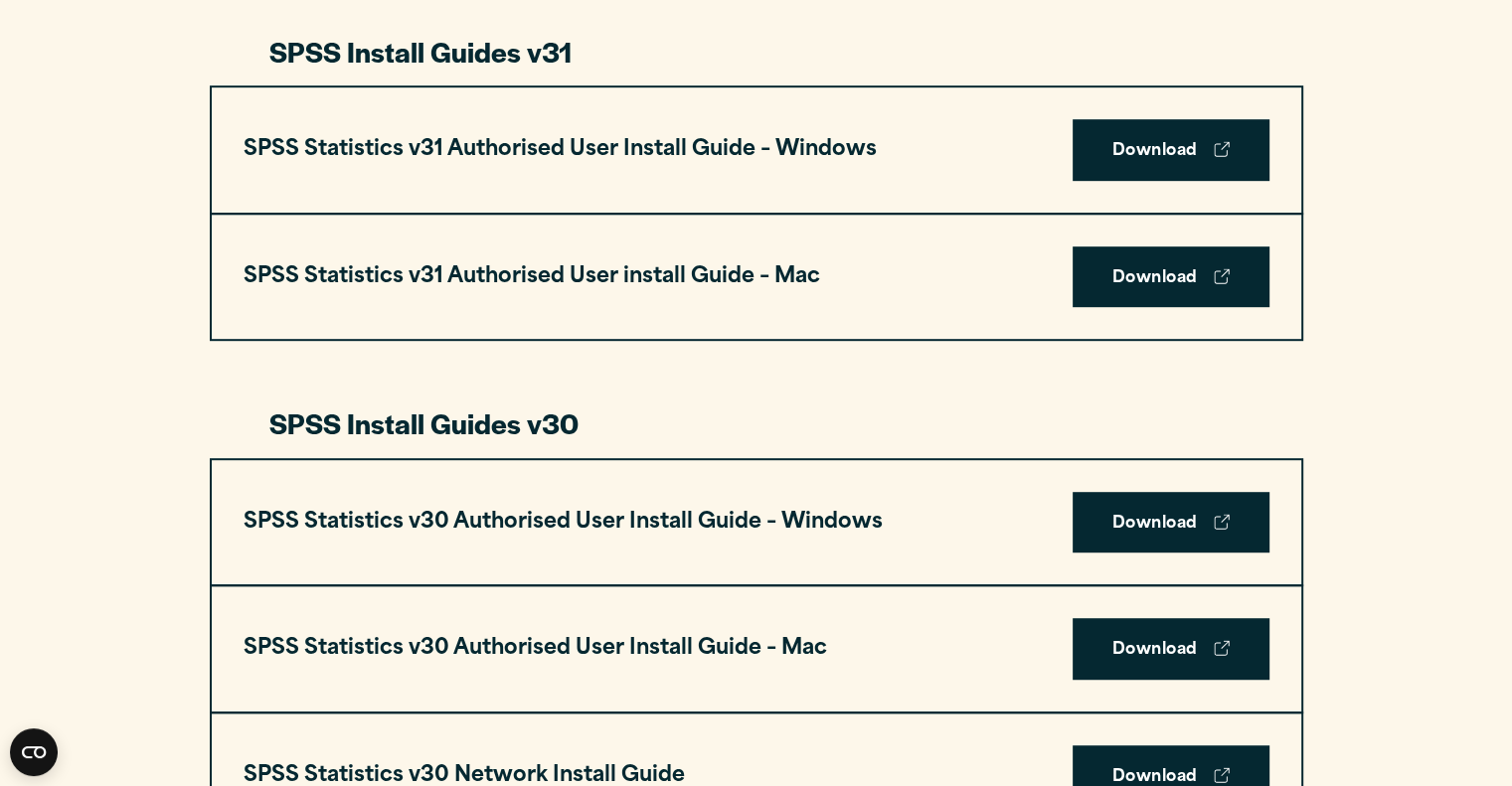 scroll, scrollTop: 1012, scrollLeft: 0, axis: vertical 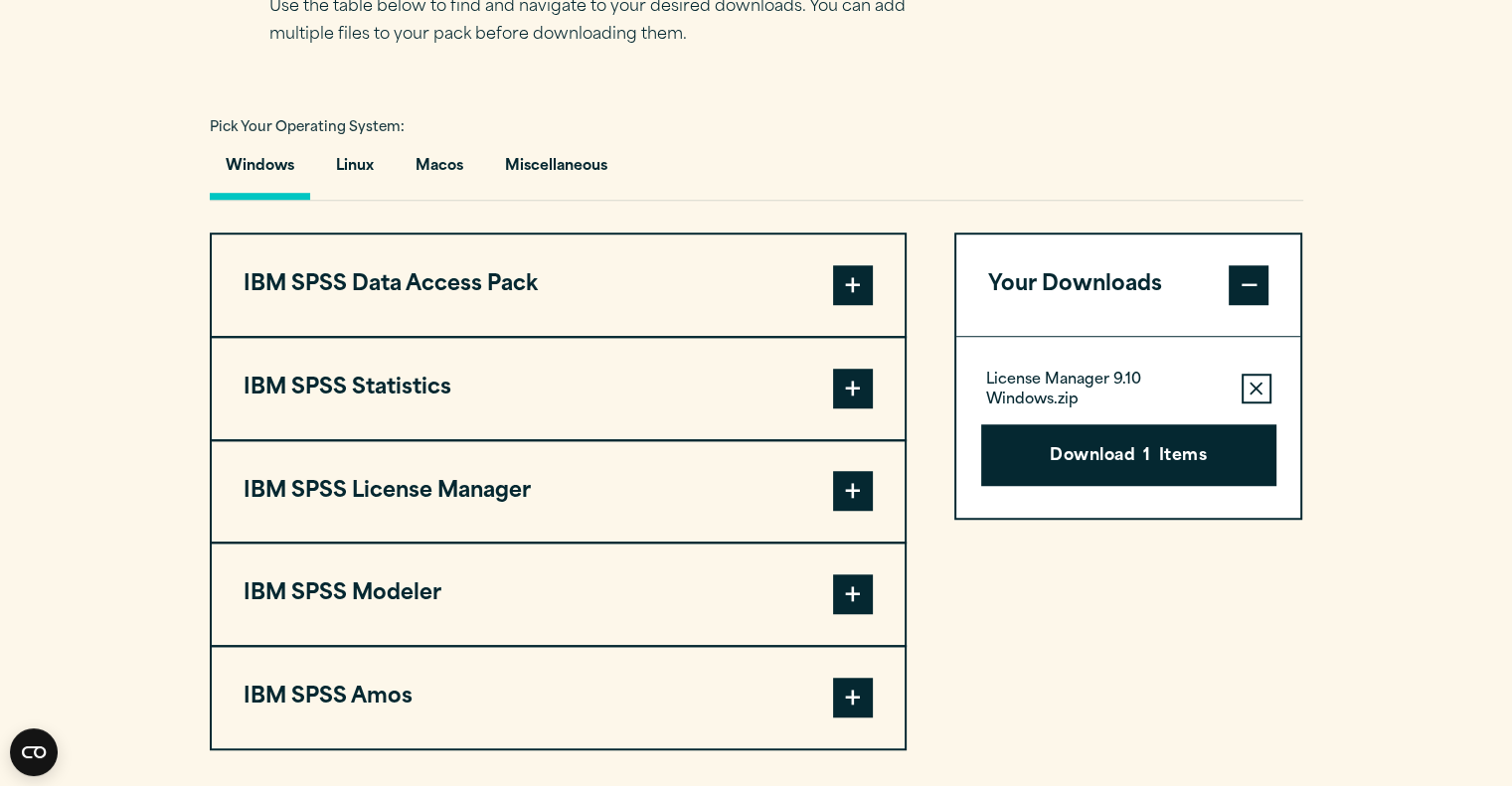 click at bounding box center [853, 491] 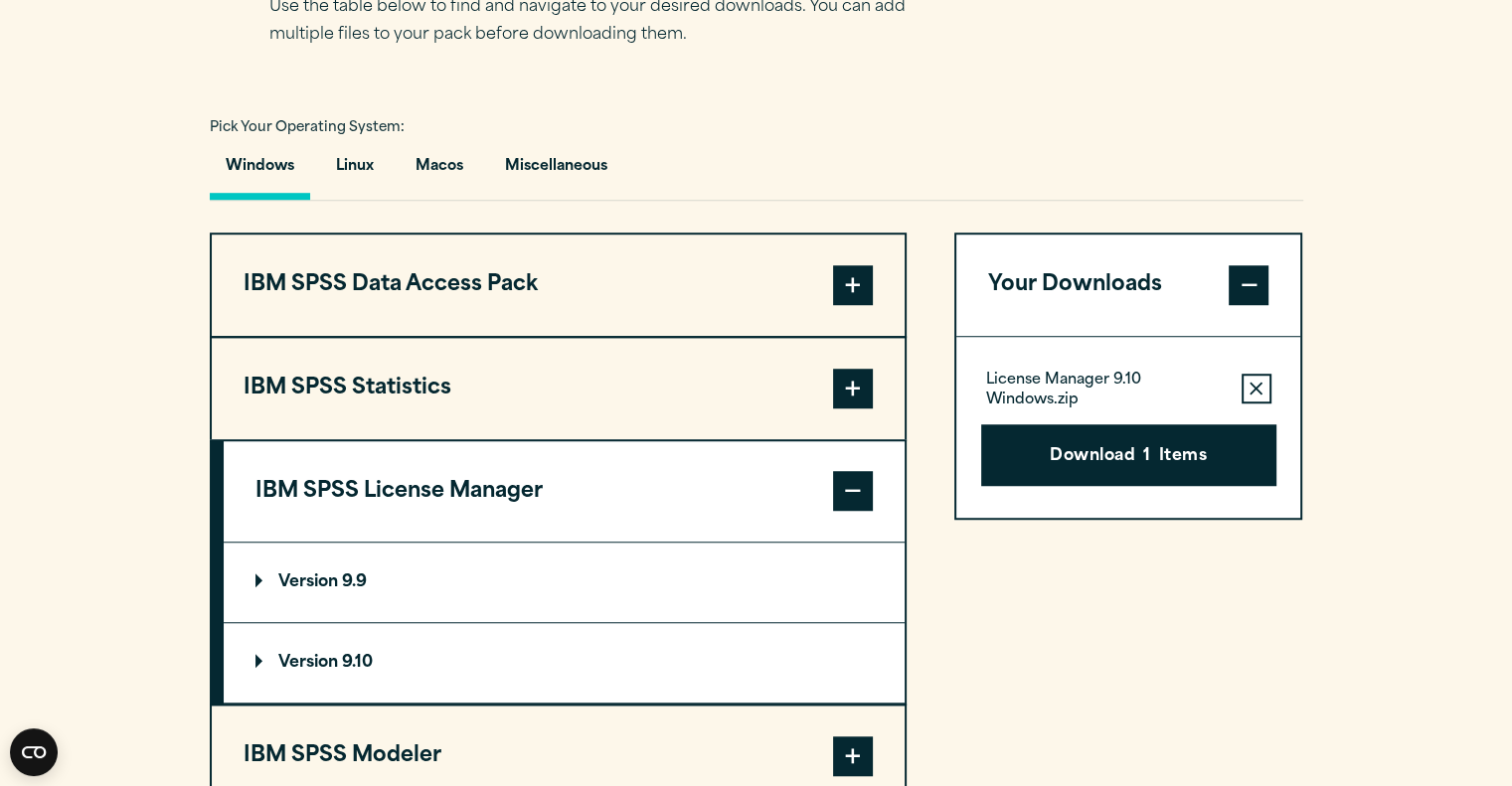click at bounding box center (853, 491) 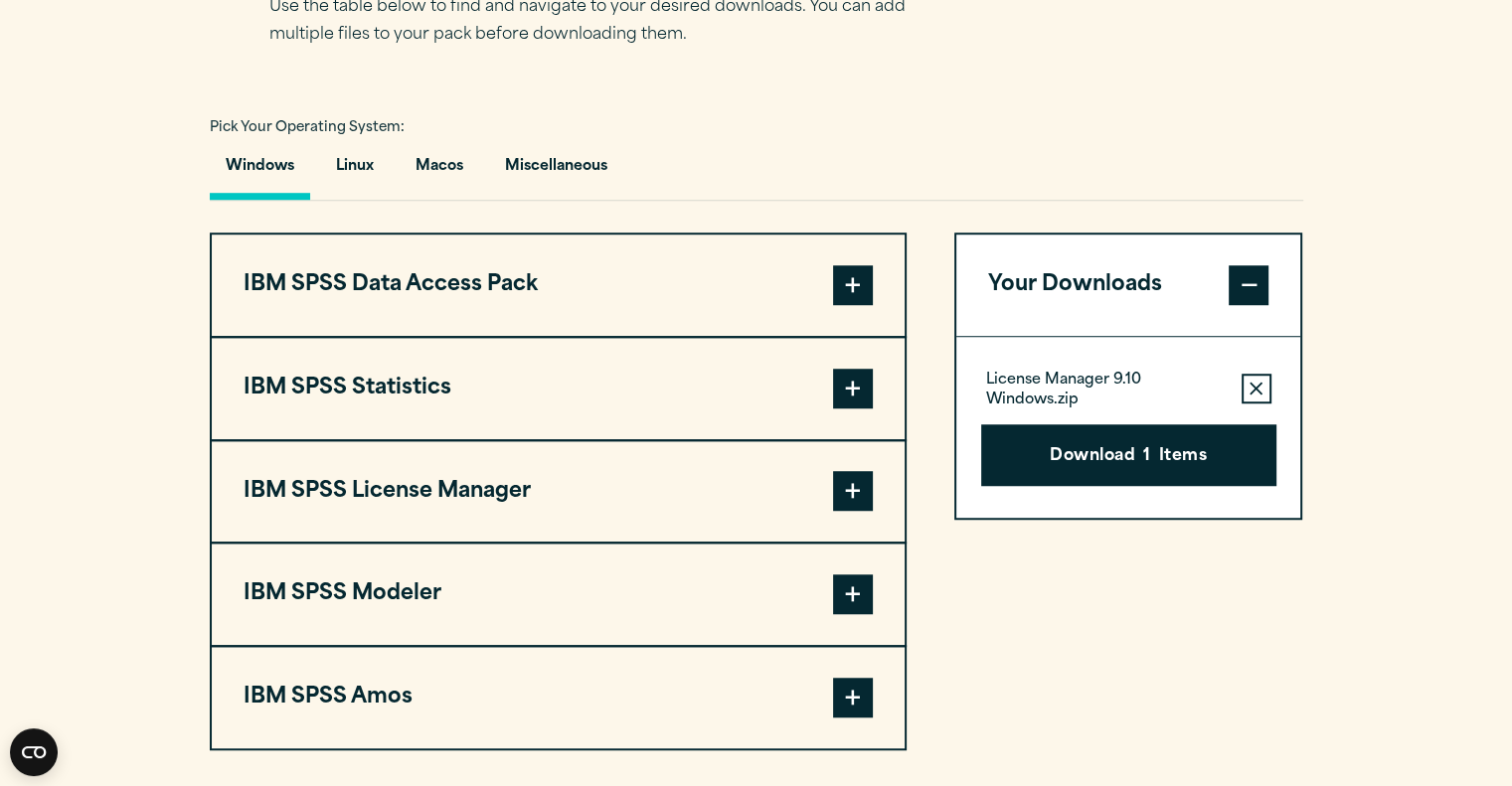 click at bounding box center [853, 389] 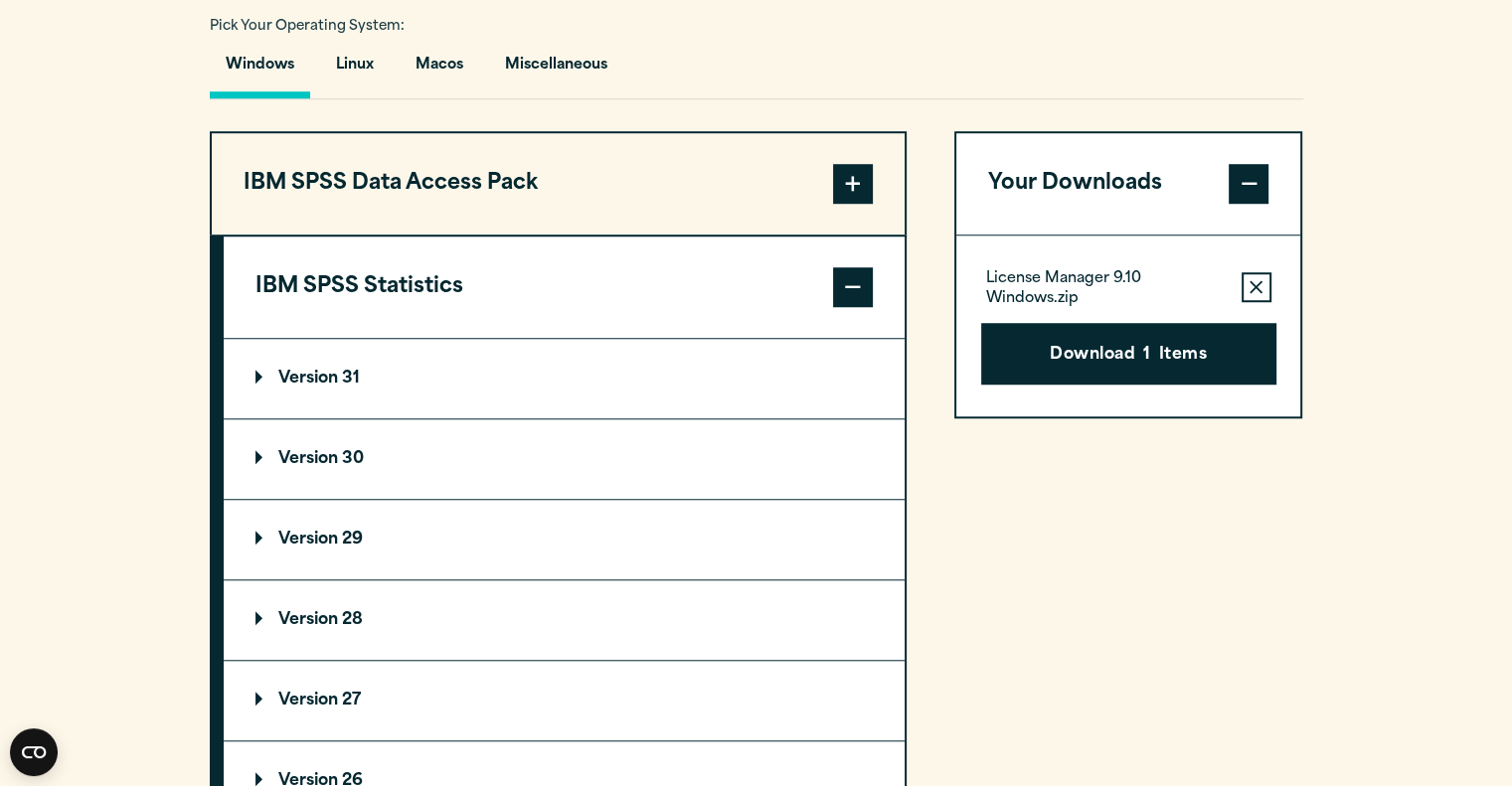 scroll, scrollTop: 1479, scrollLeft: 0, axis: vertical 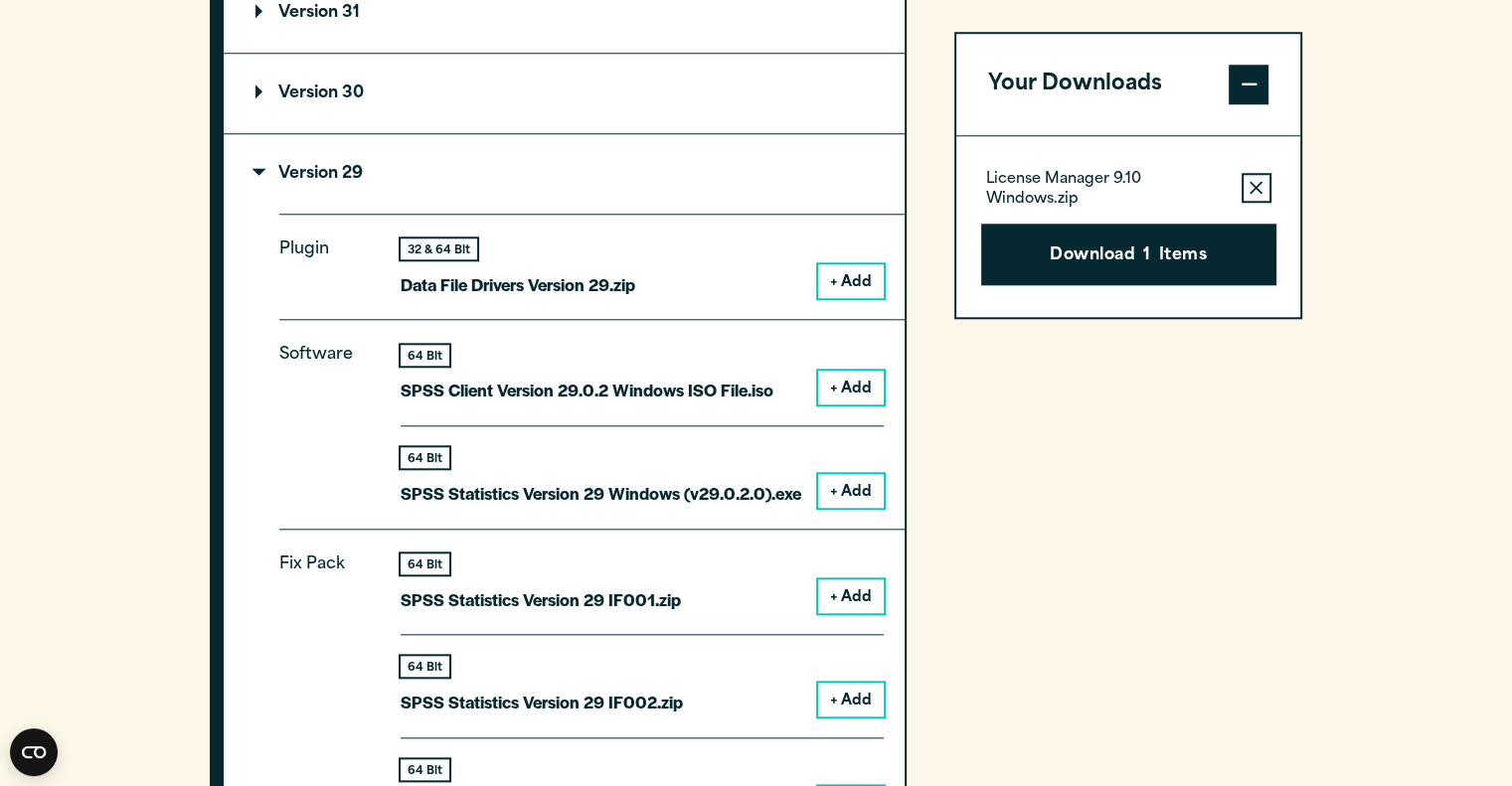 click on "+ Add" at bounding box center (851, 491) 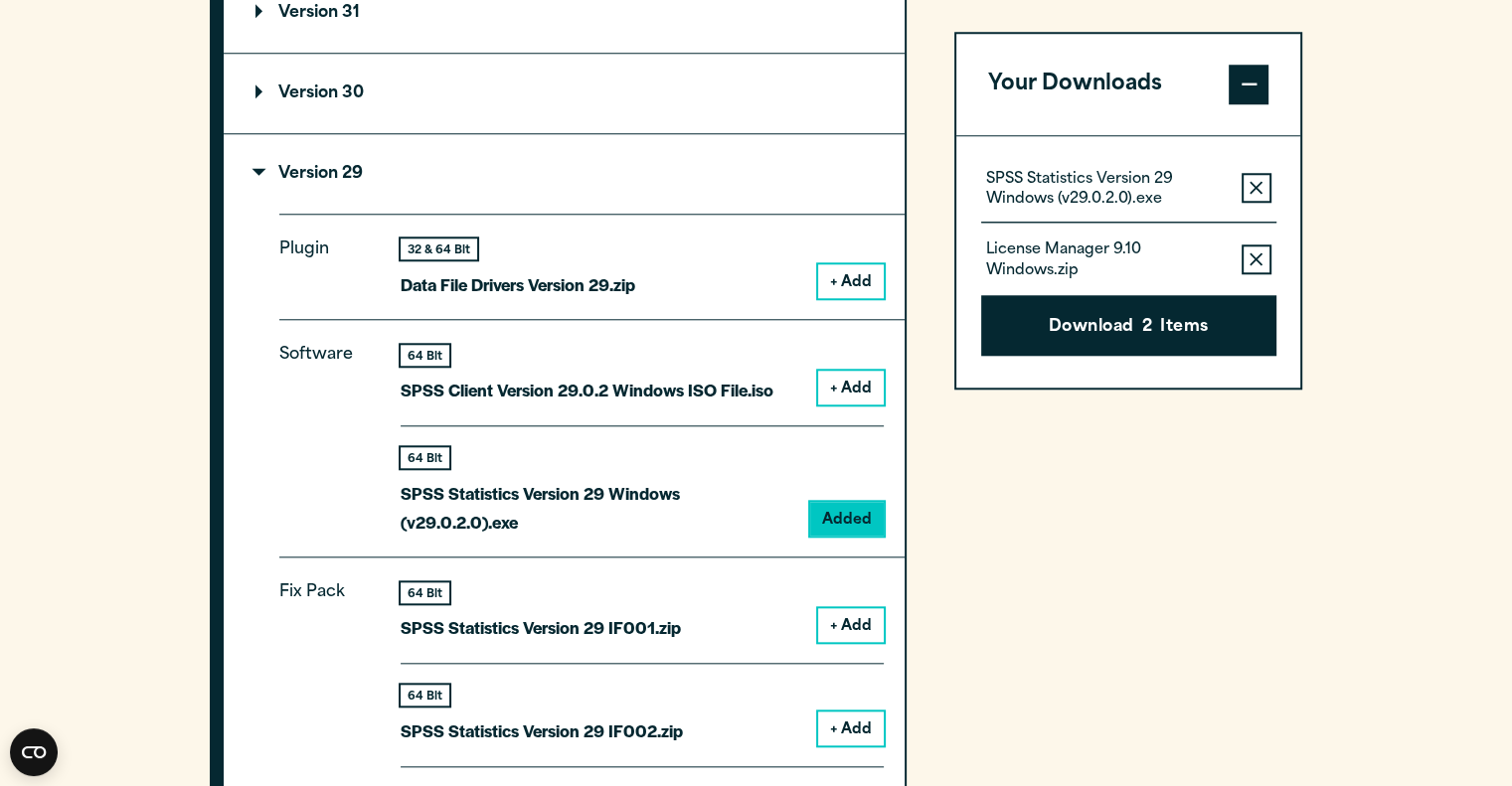 click at bounding box center (1249, 84) 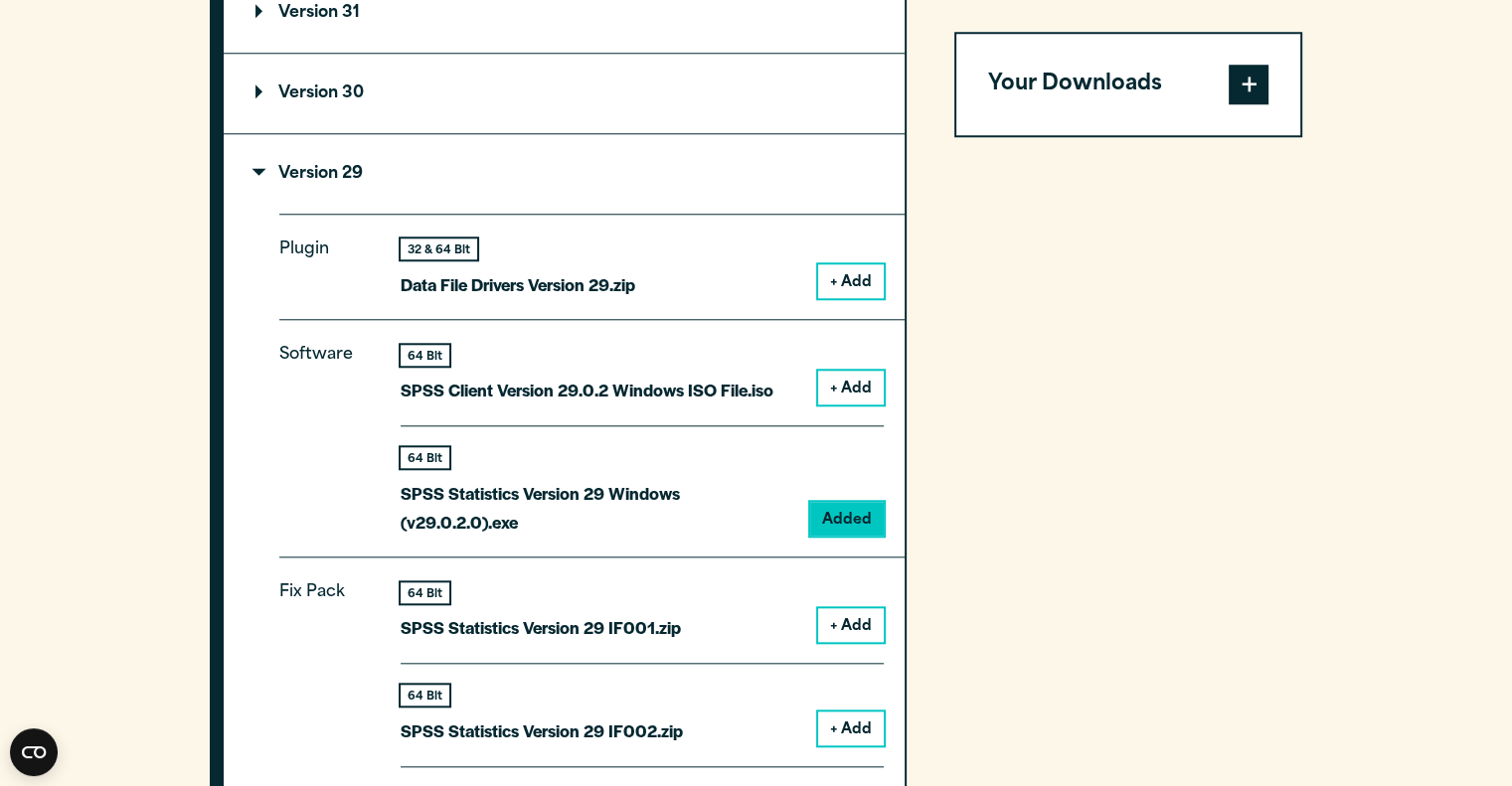 click at bounding box center (1249, 84) 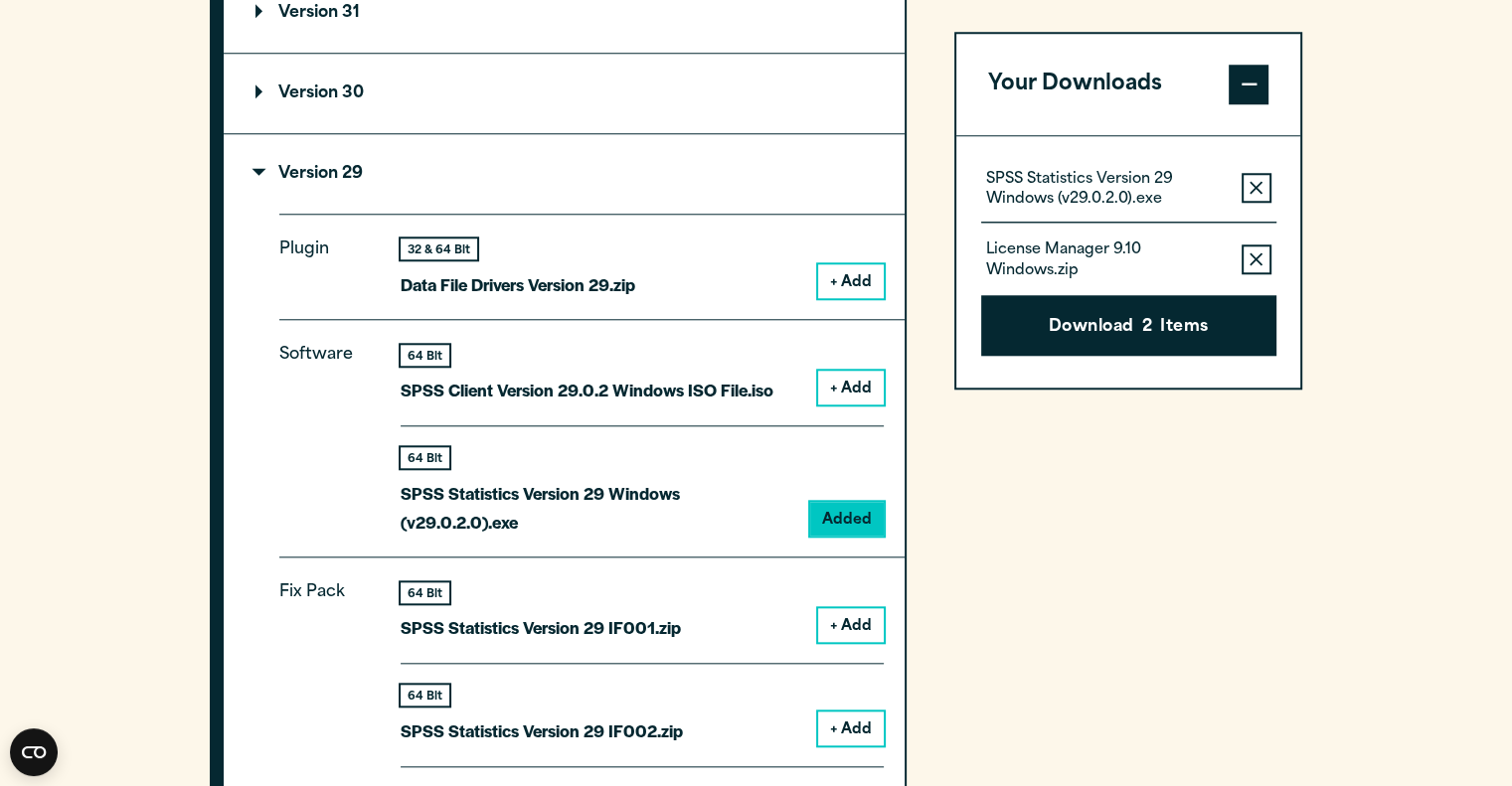 click 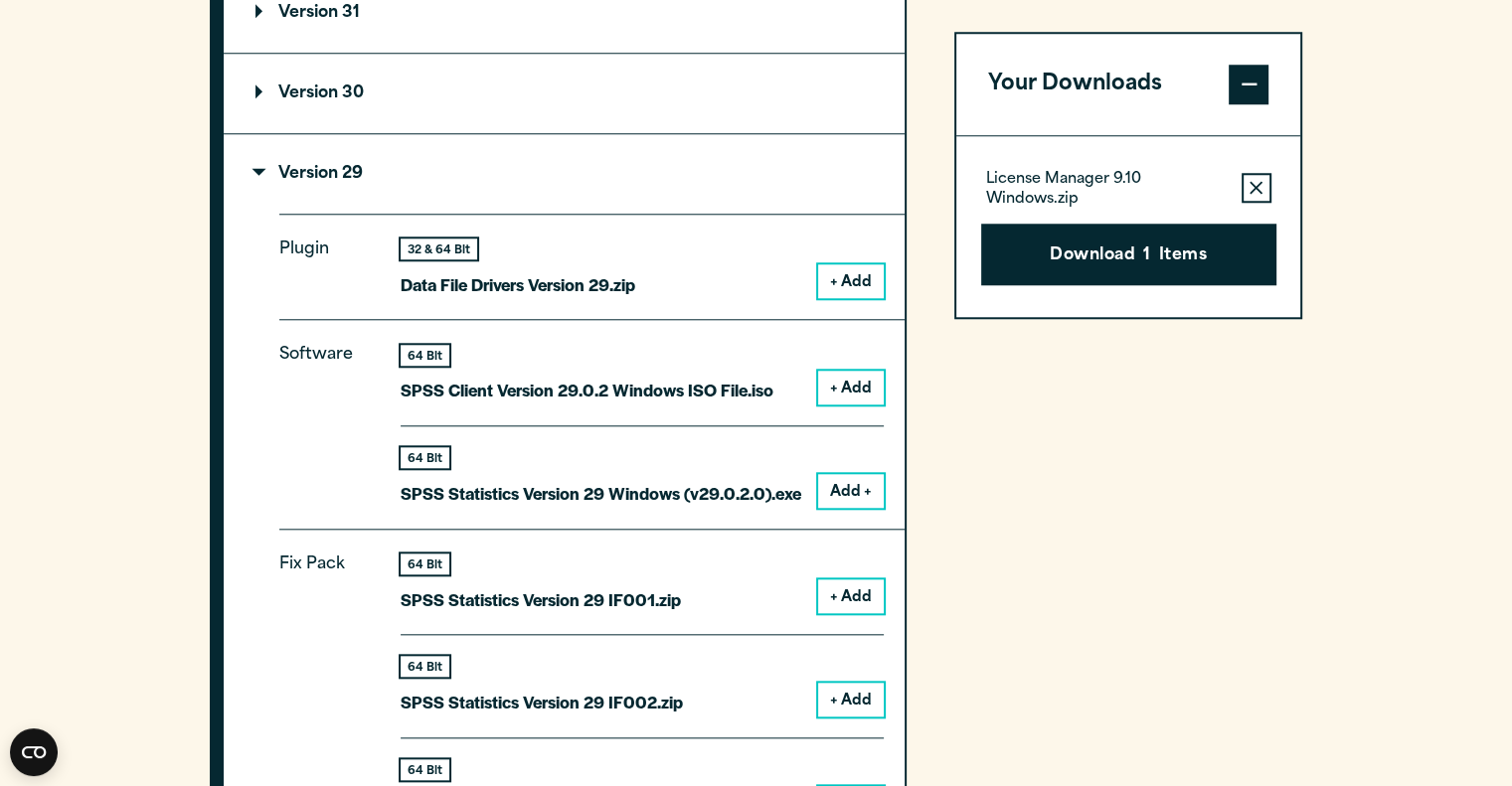 click 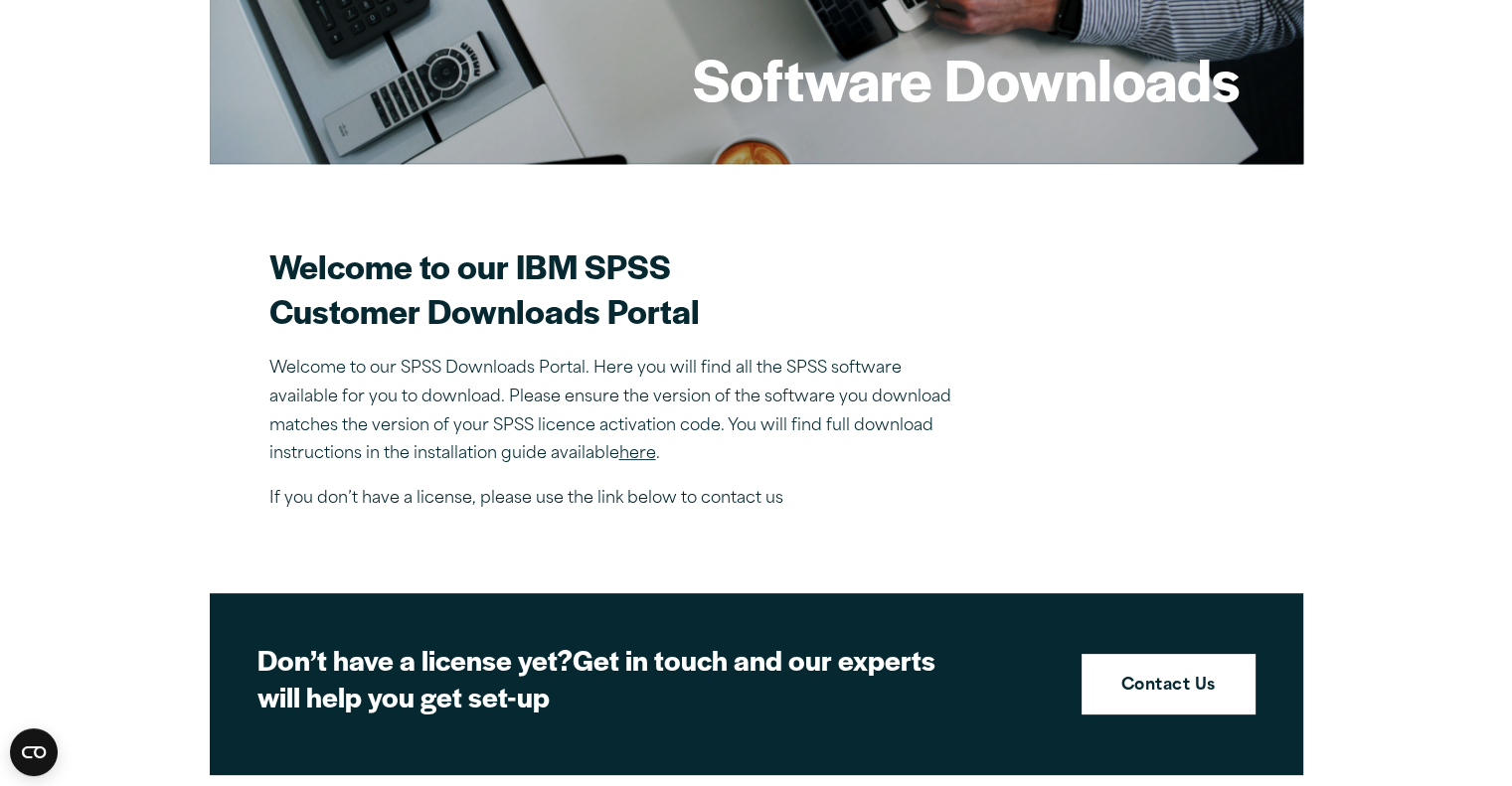 scroll, scrollTop: 0, scrollLeft: 0, axis: both 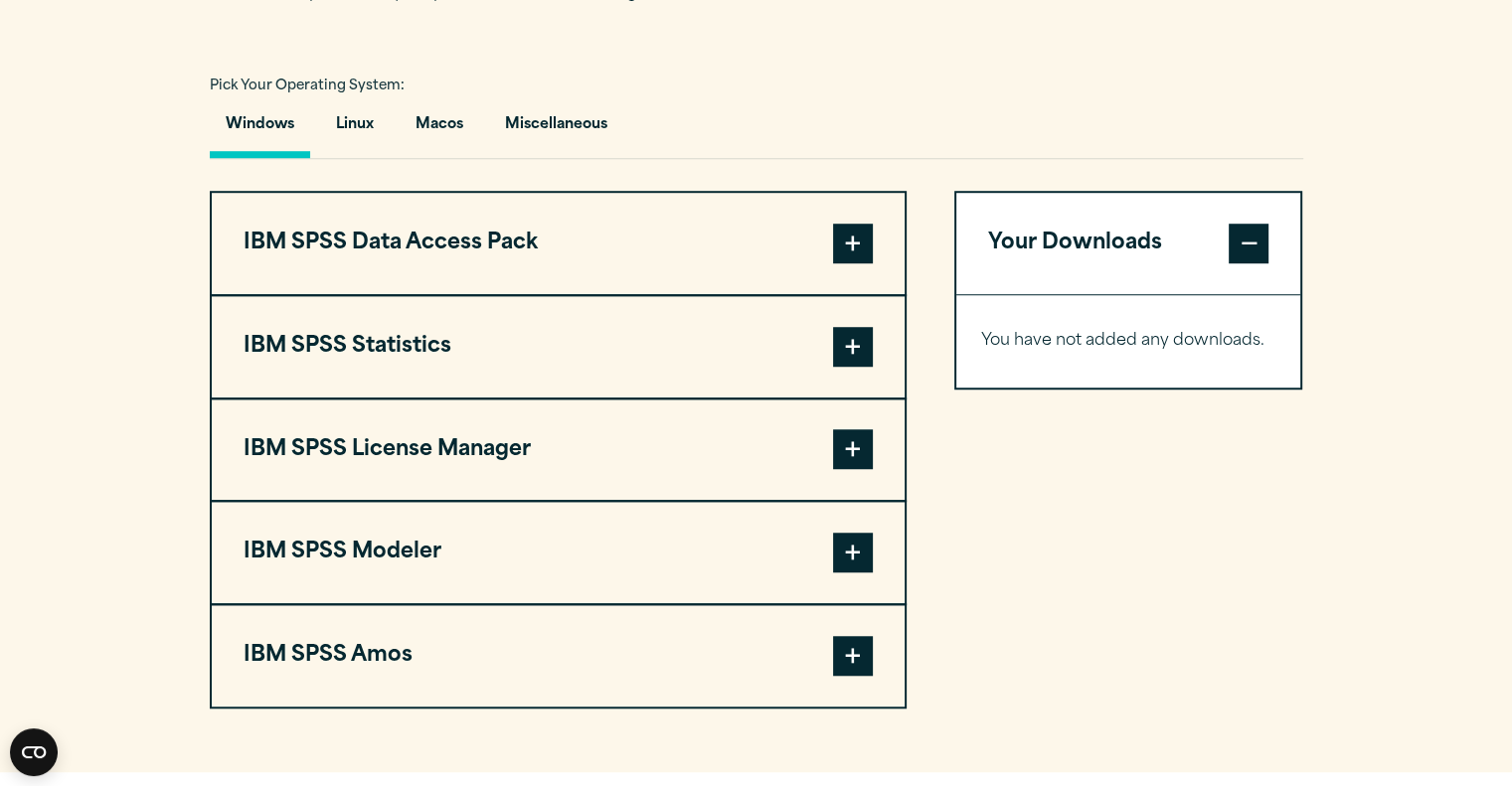 click at bounding box center [853, 347] 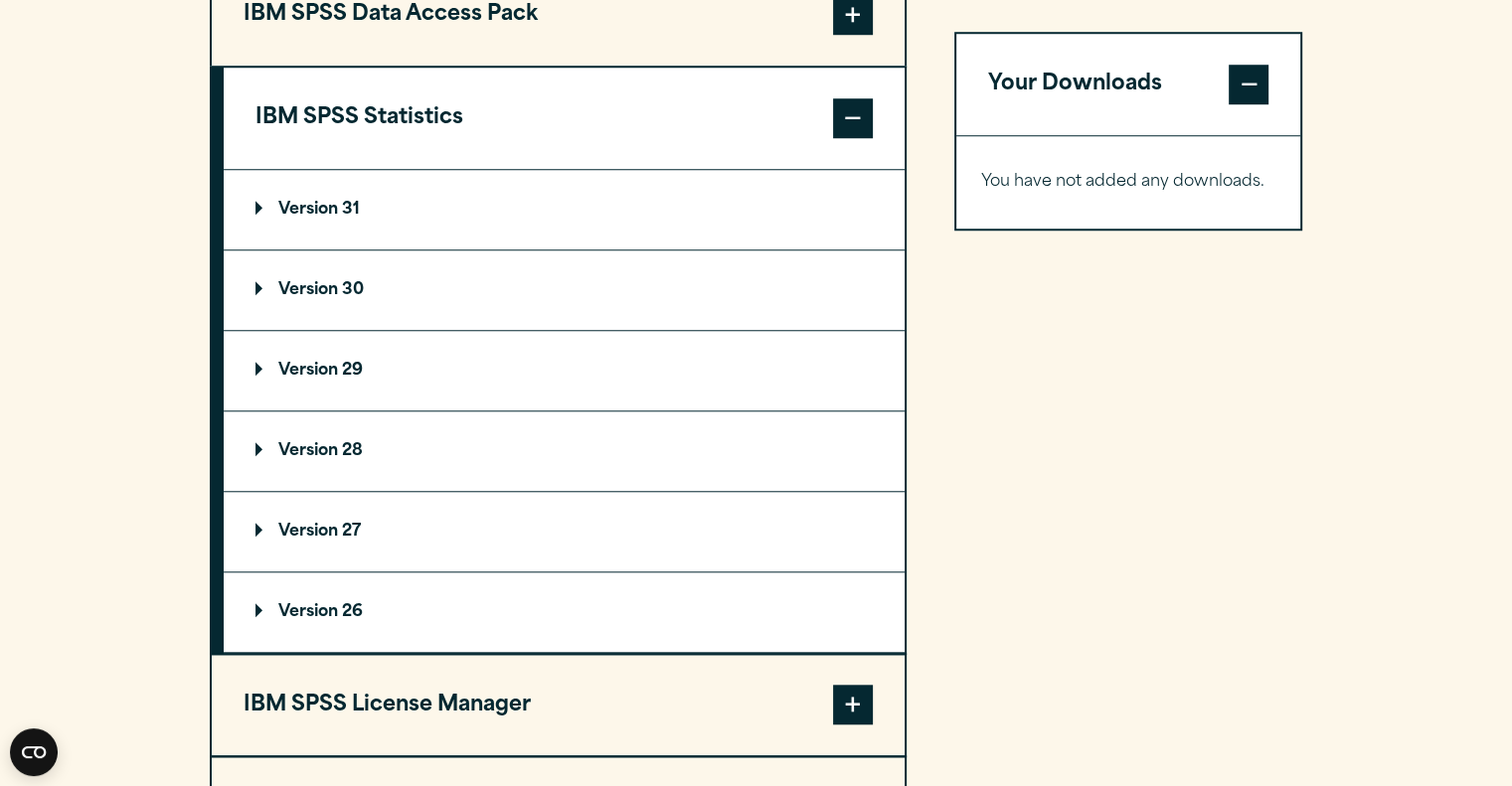 scroll, scrollTop: 1652, scrollLeft: 0, axis: vertical 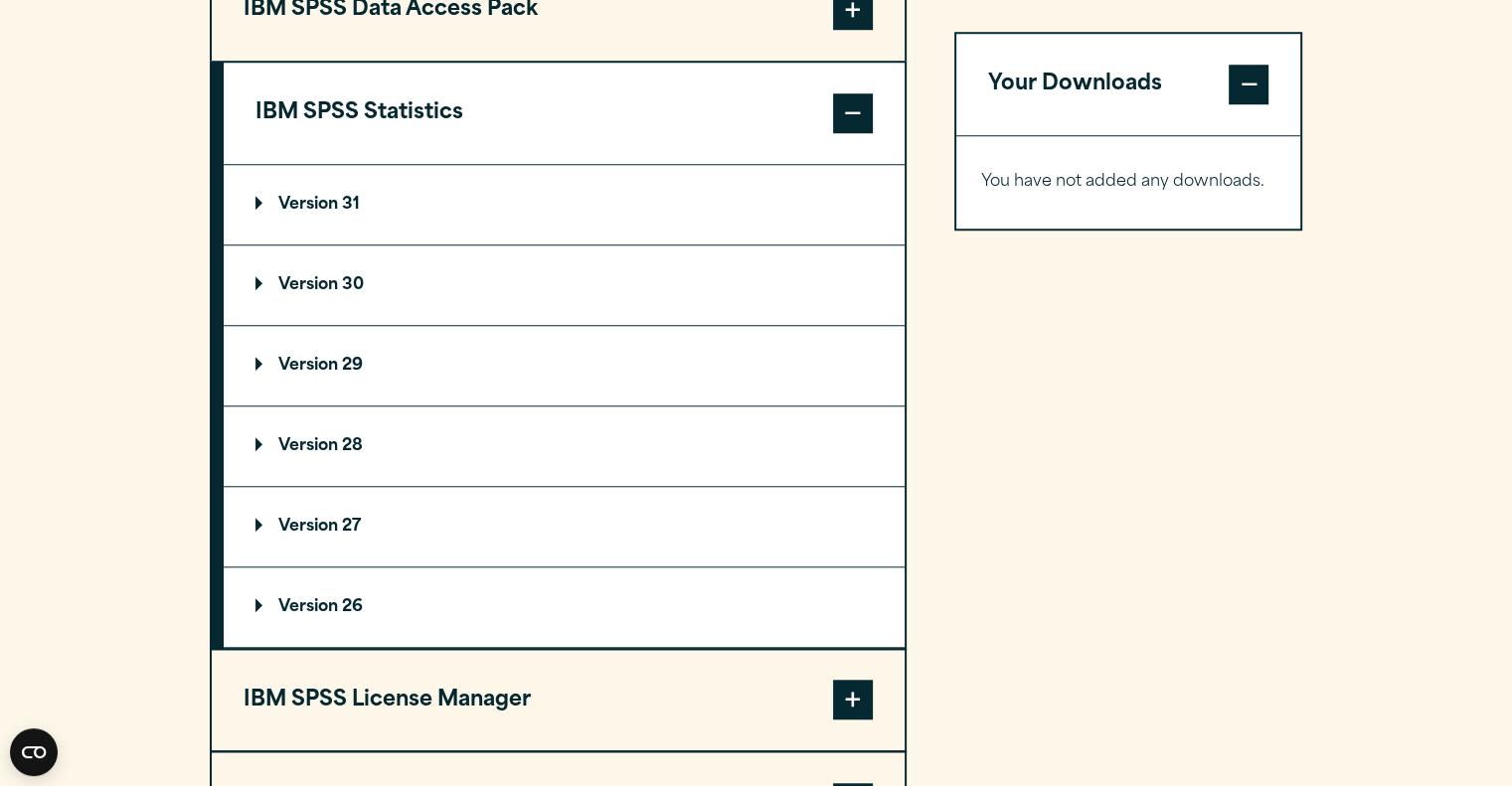 click on "Version 29" at bounding box center [564, 366] 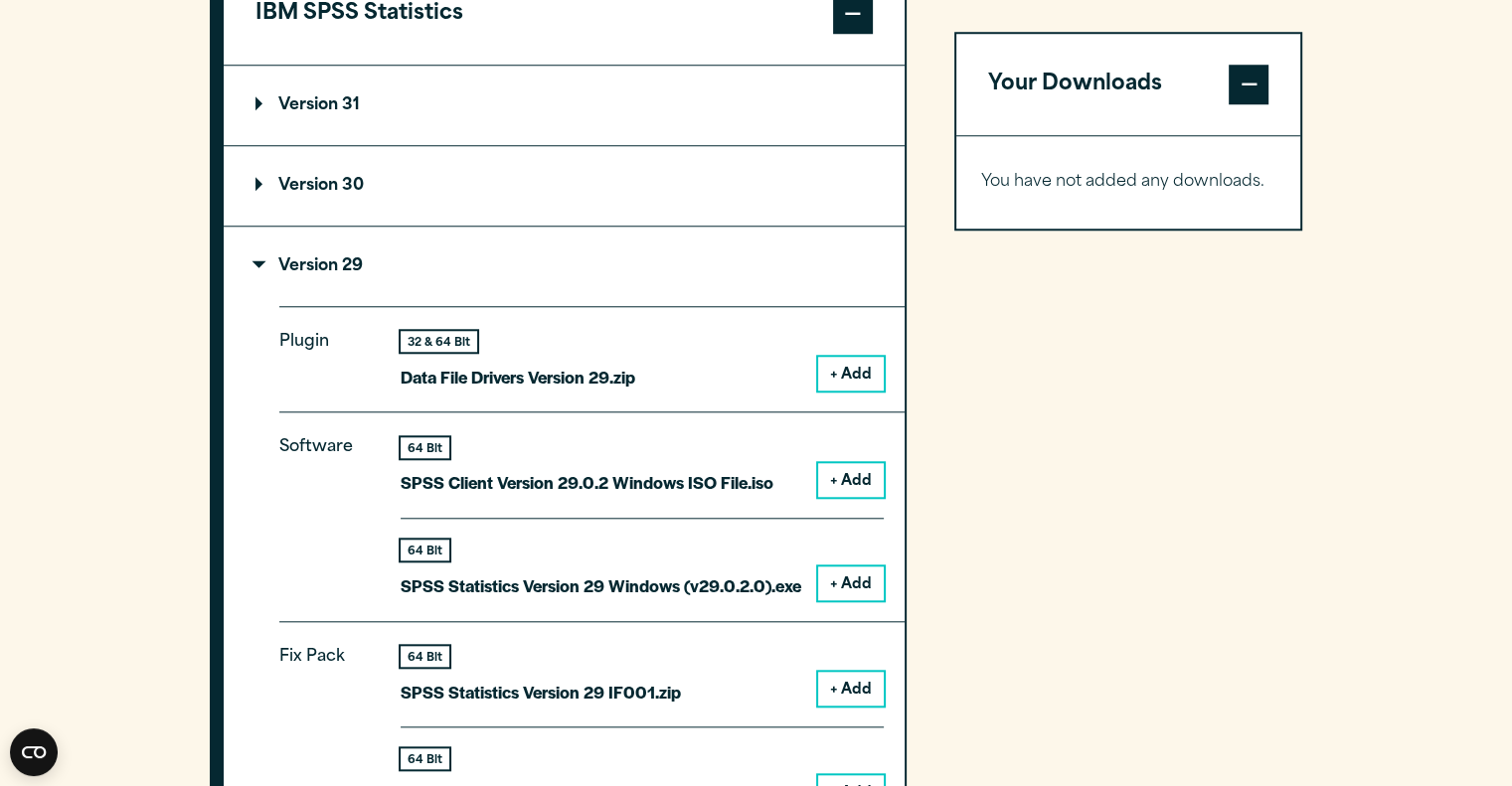 scroll, scrollTop: 1753, scrollLeft: 0, axis: vertical 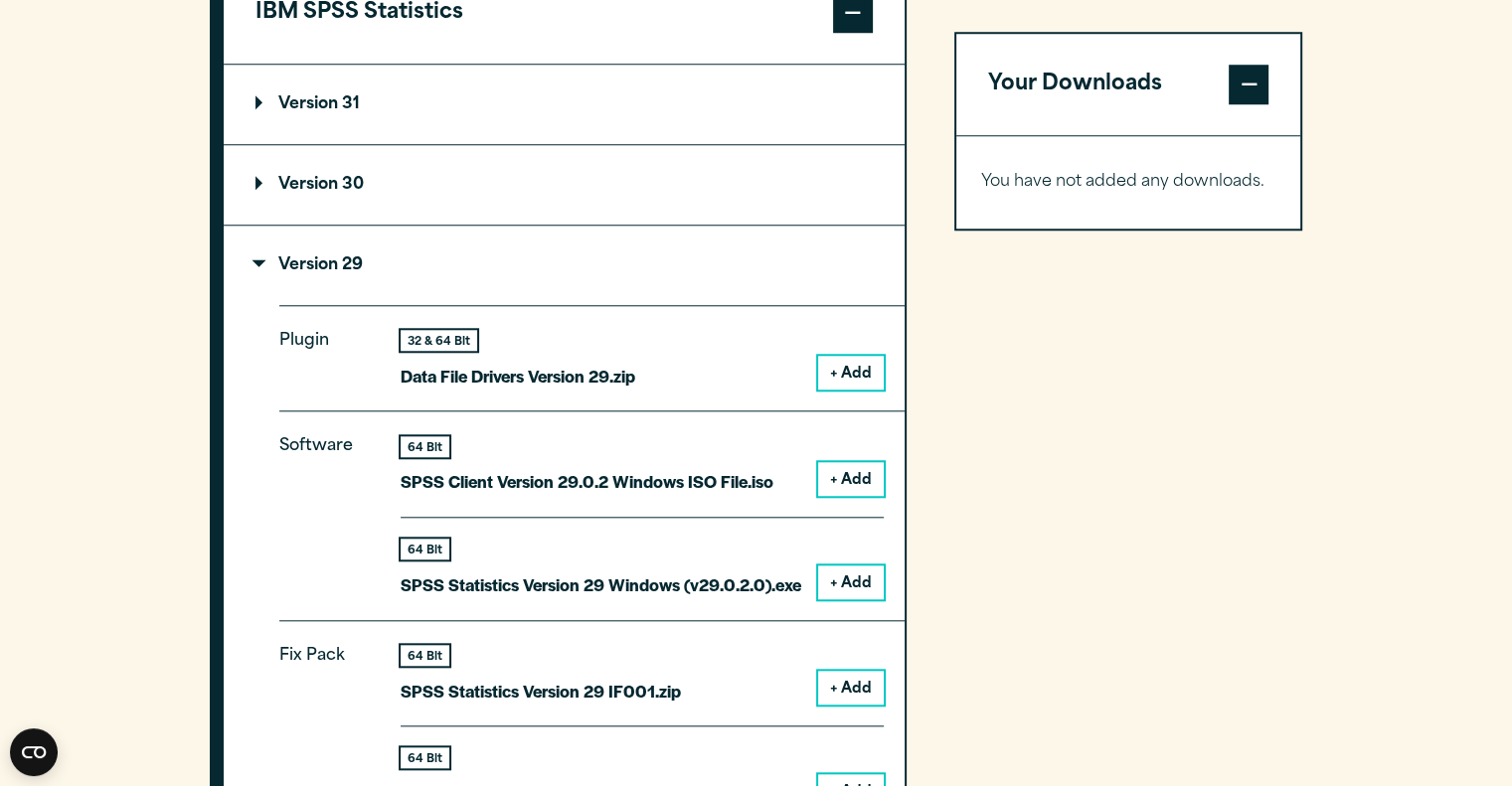 click on "+ Add" at bounding box center (851, 582) 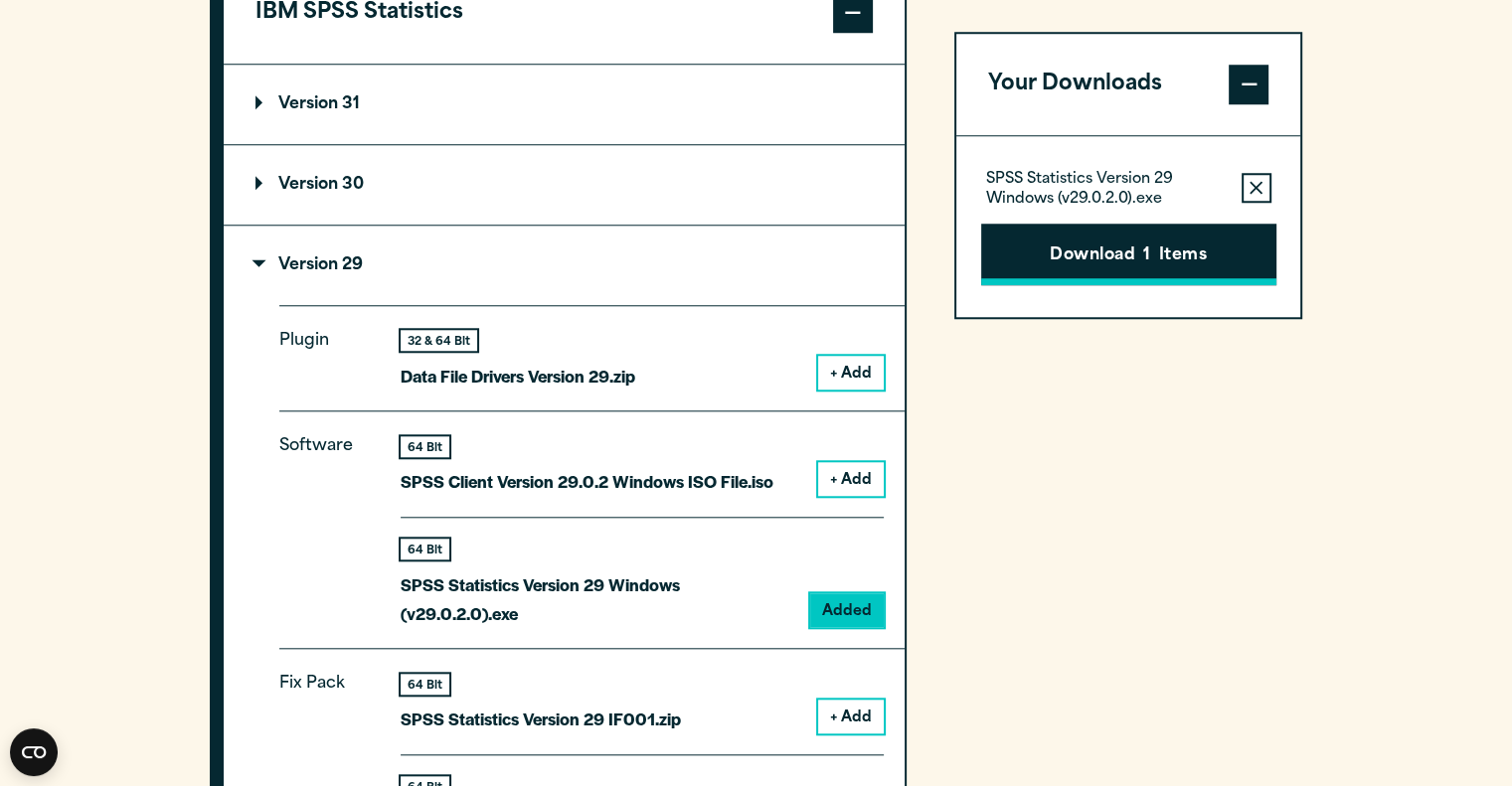 click on "Download  1  Items" at bounding box center (1128, 254) 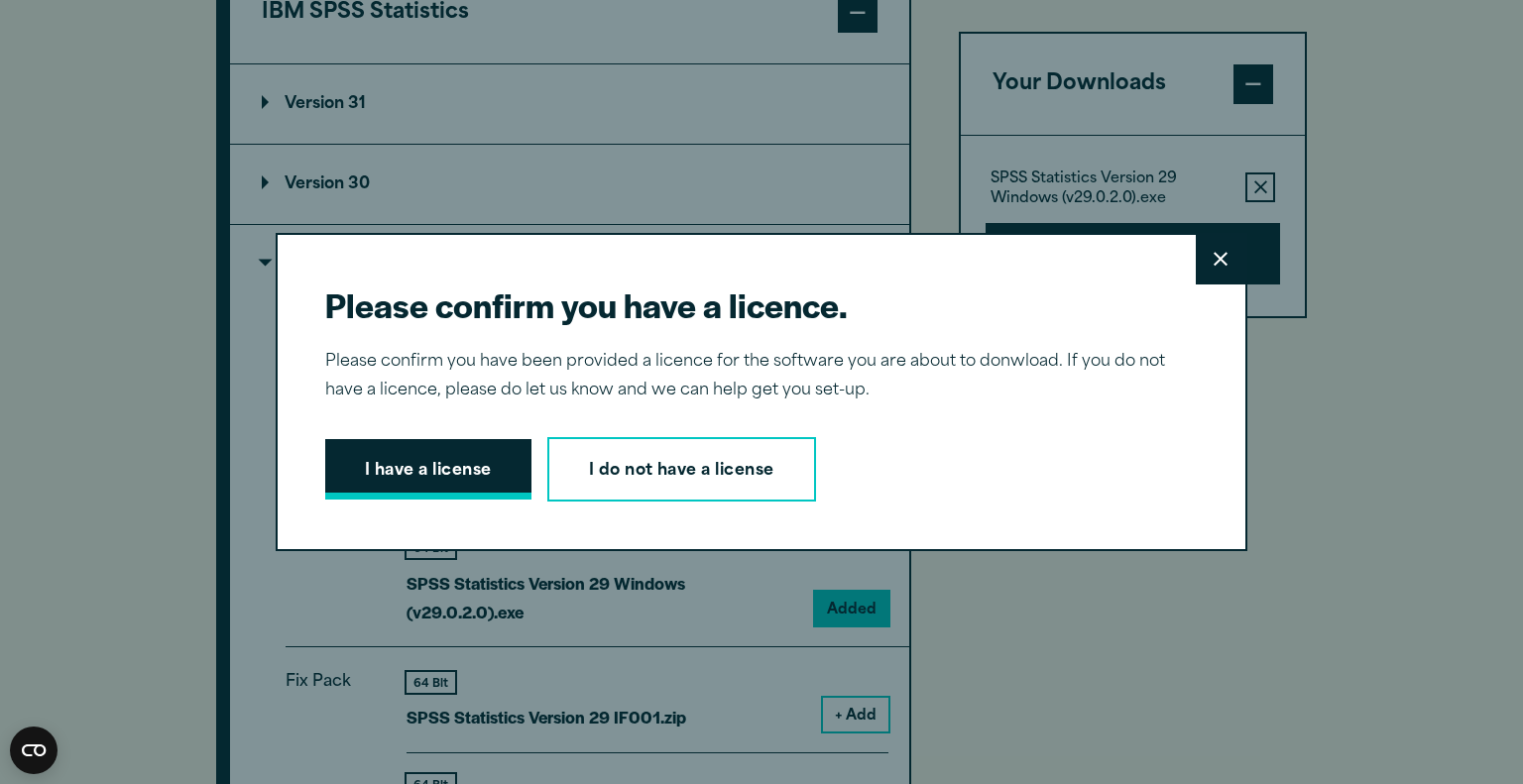 click on "I have a license" at bounding box center (428, 470) 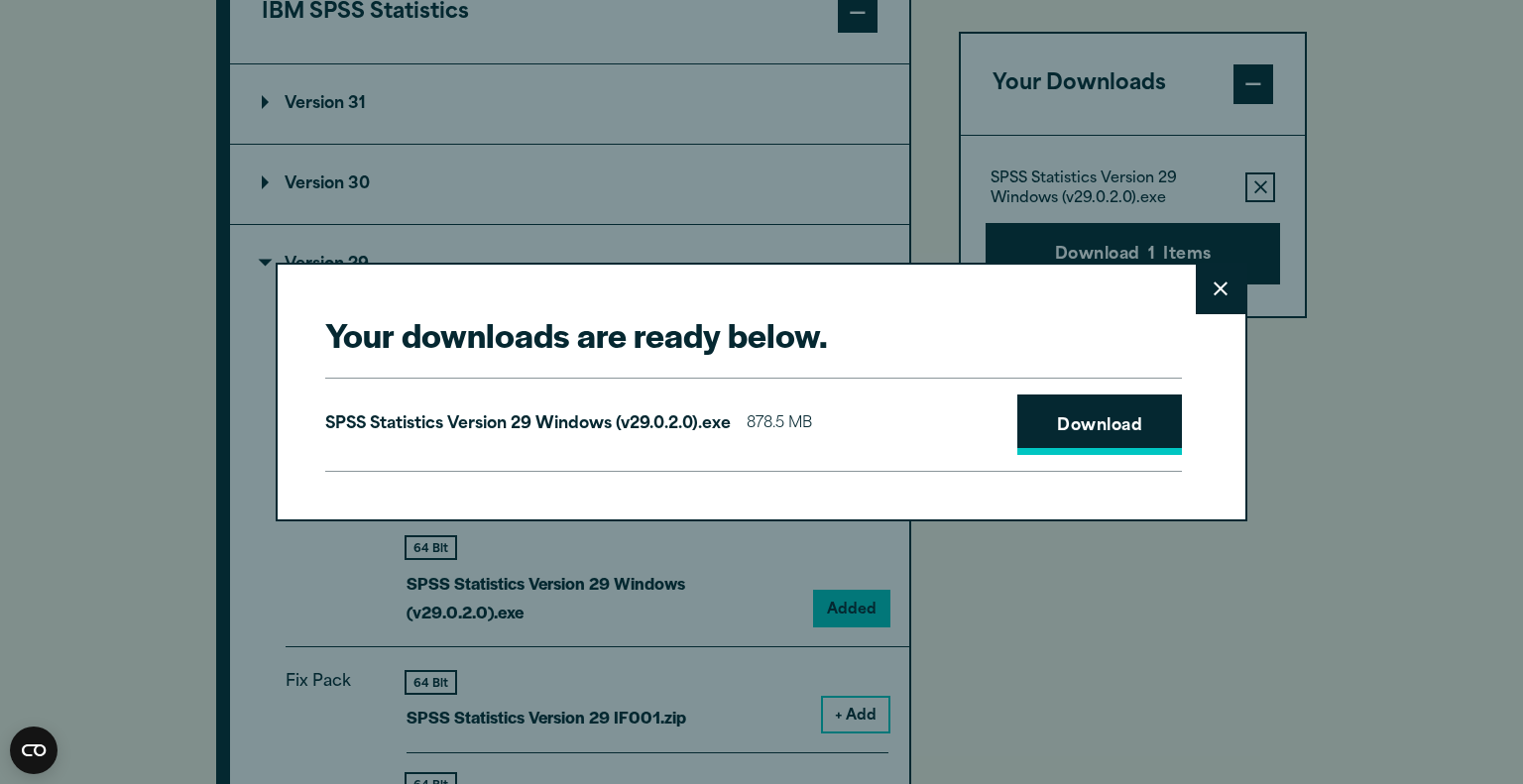 click on "Download" at bounding box center (1100, 425) 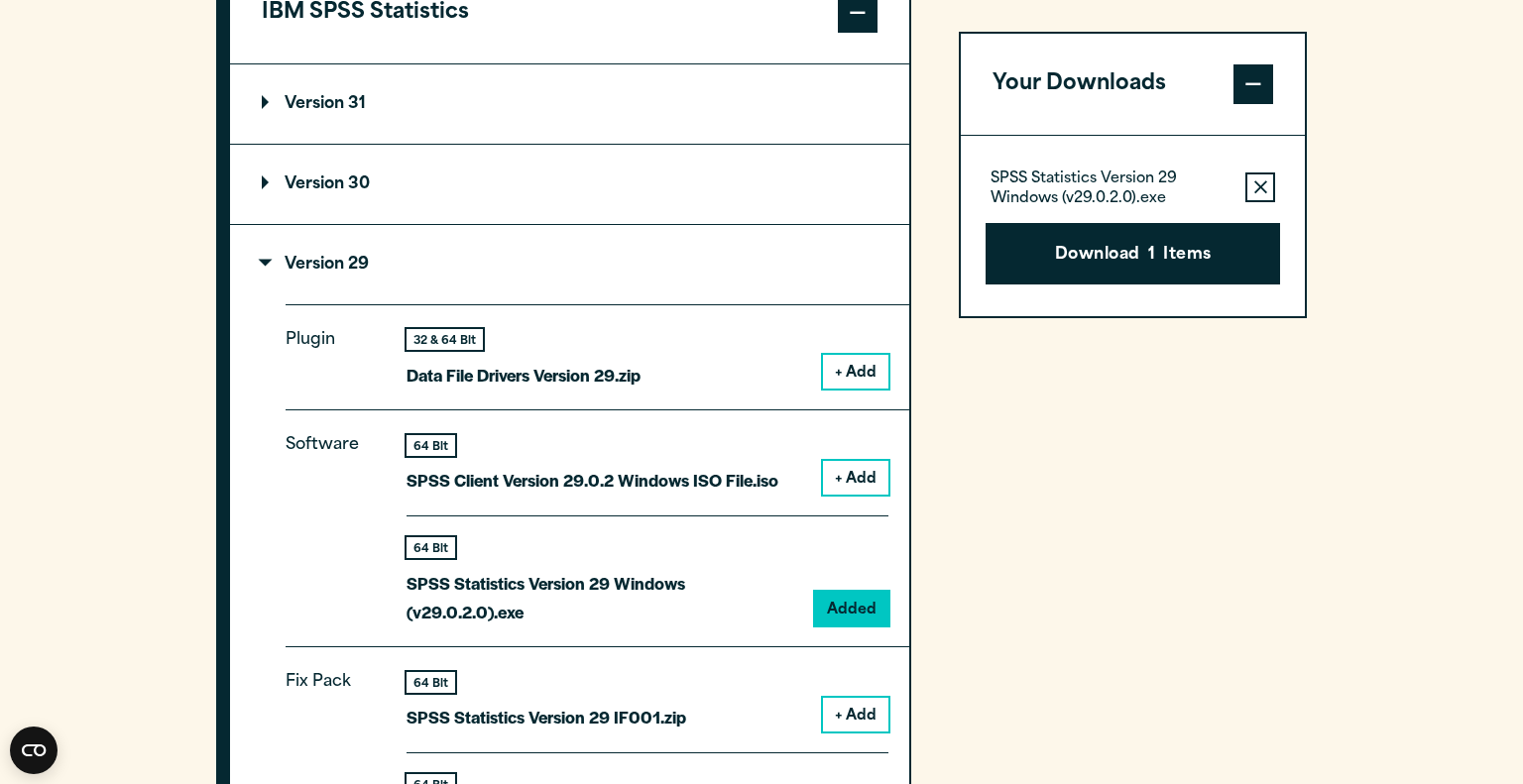 click on "Your downloads are ready below.
Close
SPSS Statistics Version 29 Windows (v29.0.2.0).exe
878.5 MB
Download" at bounding box center [762, 392] 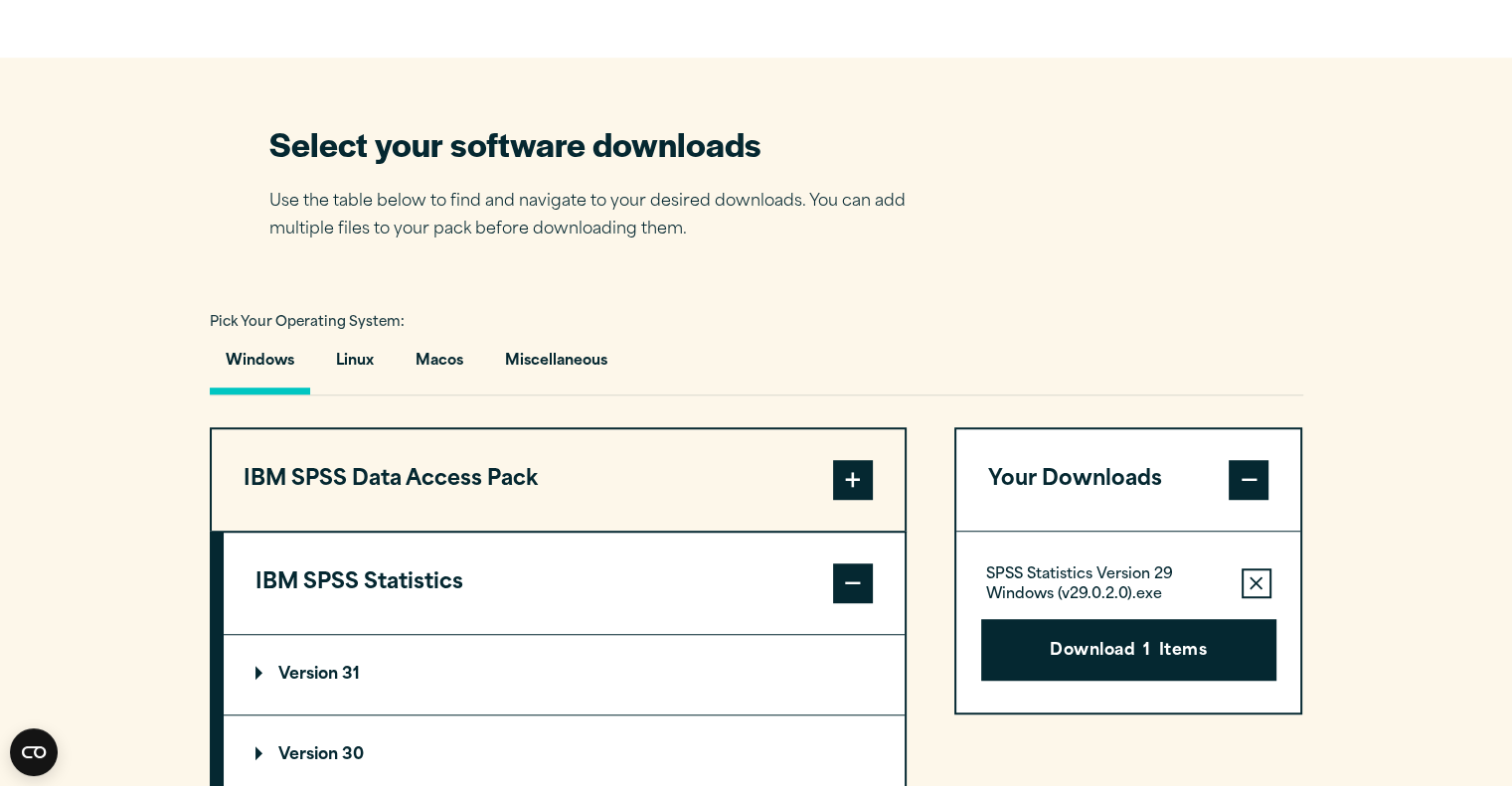 scroll, scrollTop: 1180, scrollLeft: 0, axis: vertical 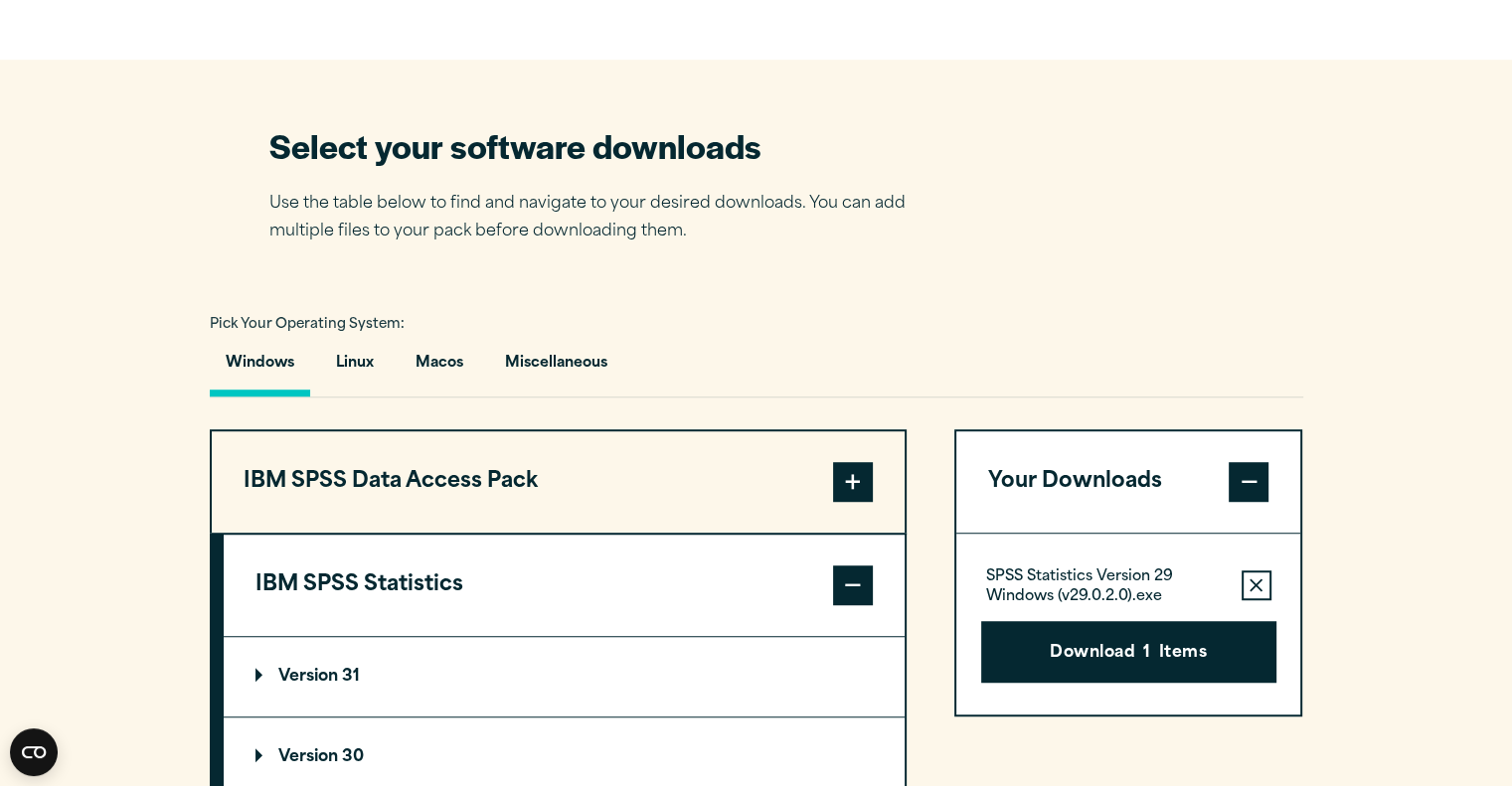 click at bounding box center (853, 585) 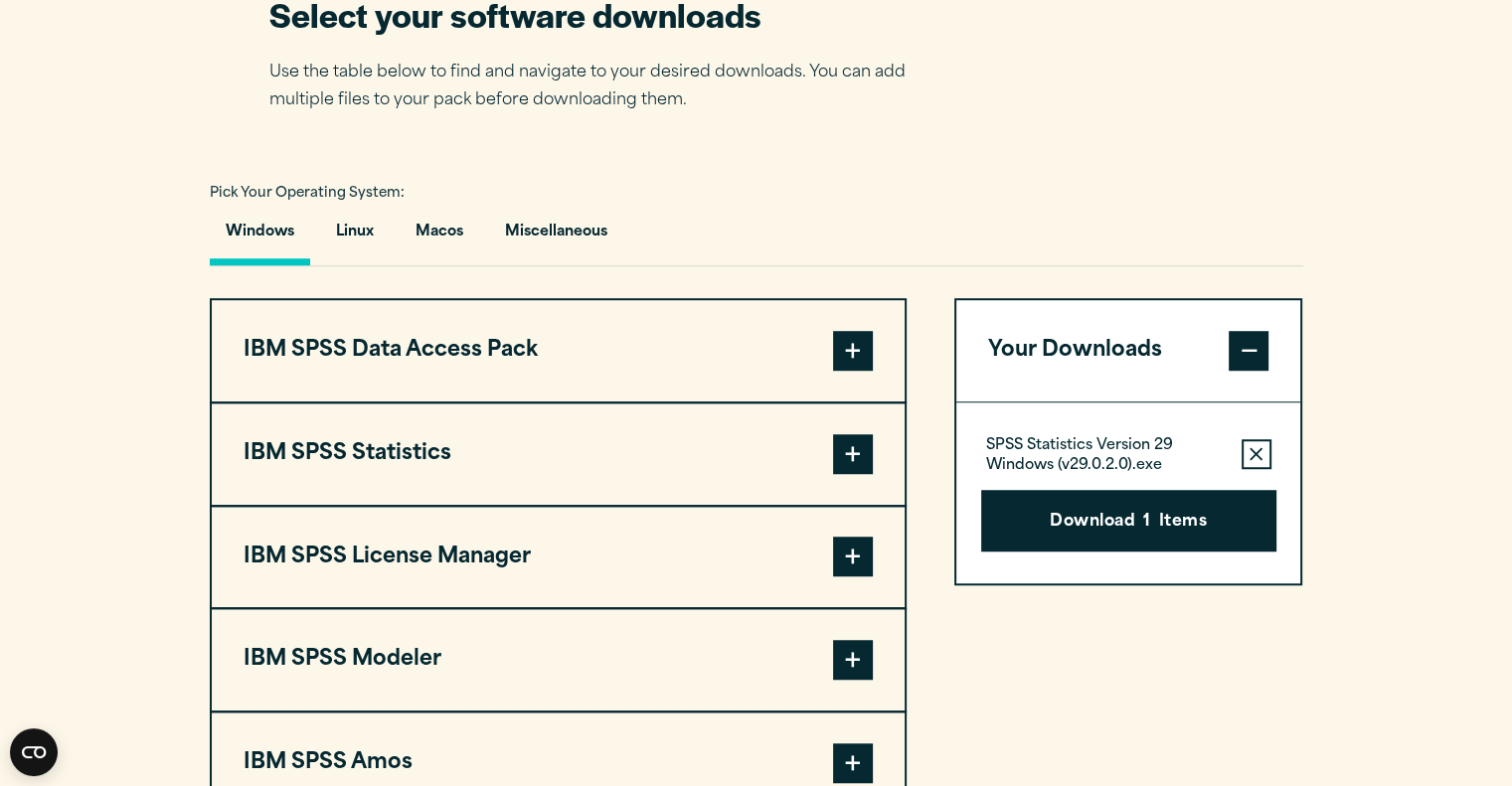 scroll, scrollTop: 1330, scrollLeft: 0, axis: vertical 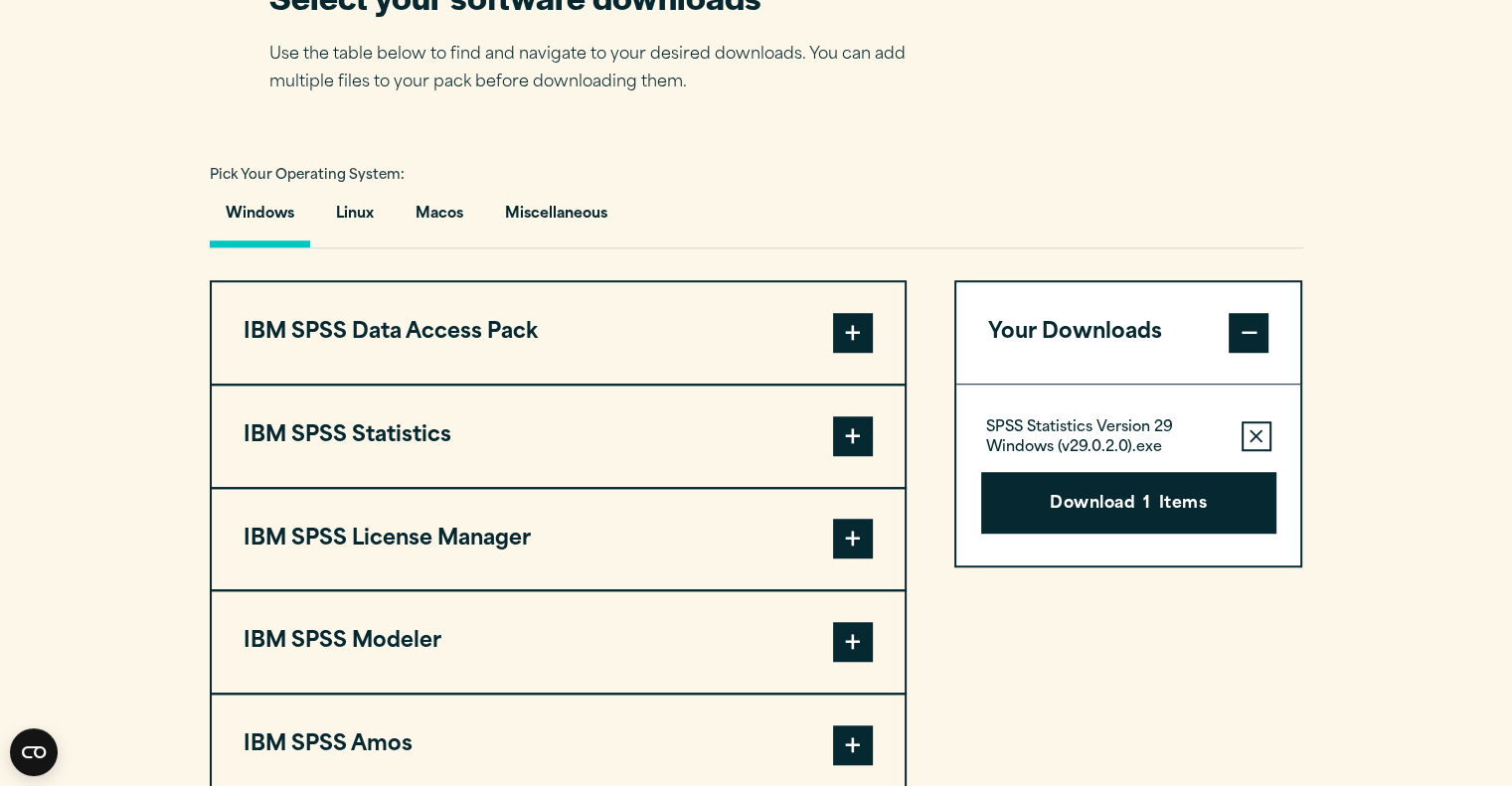 click at bounding box center (853, 539) 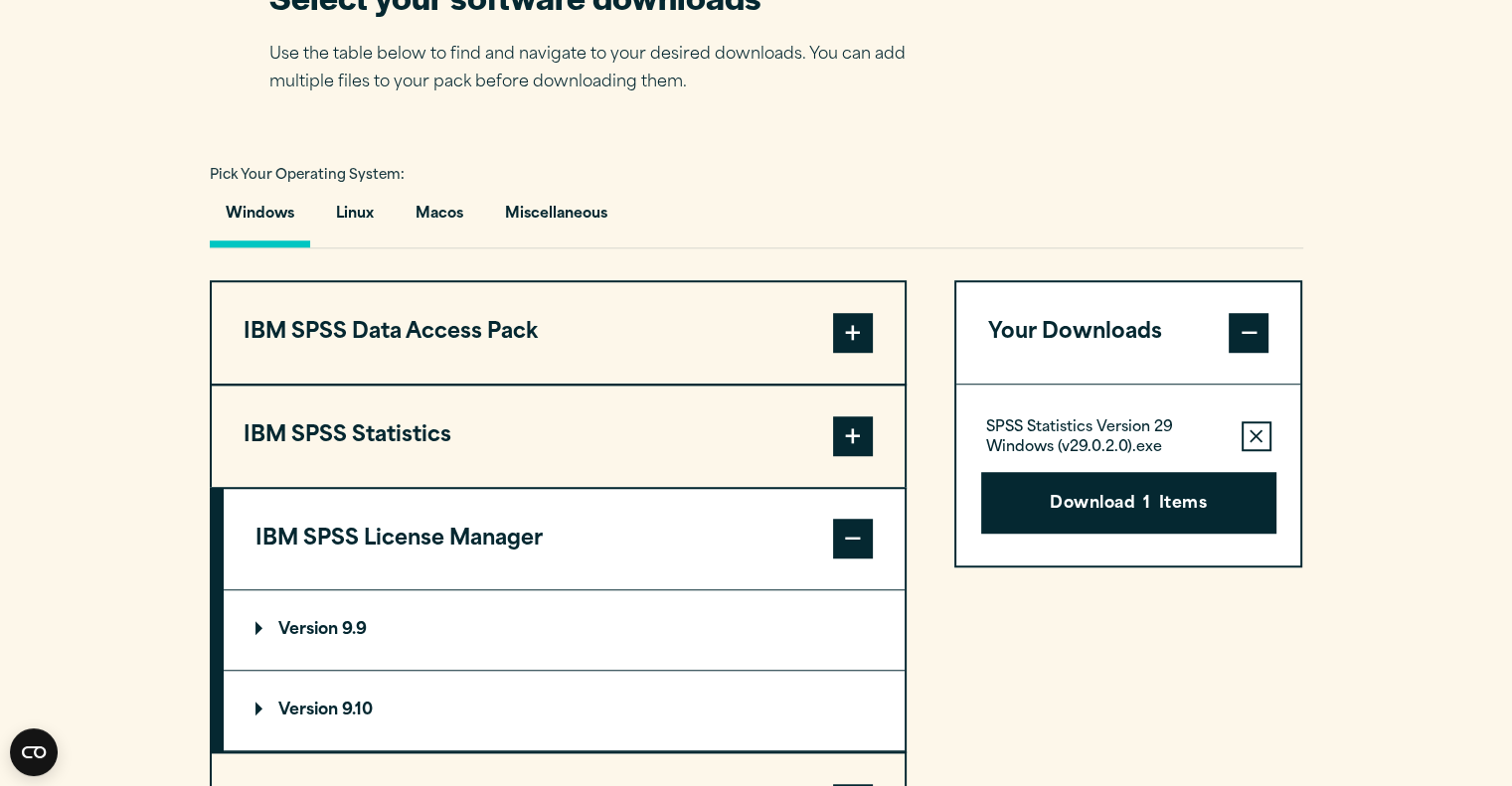 click on "Version 9.9" at bounding box center (311, 630) 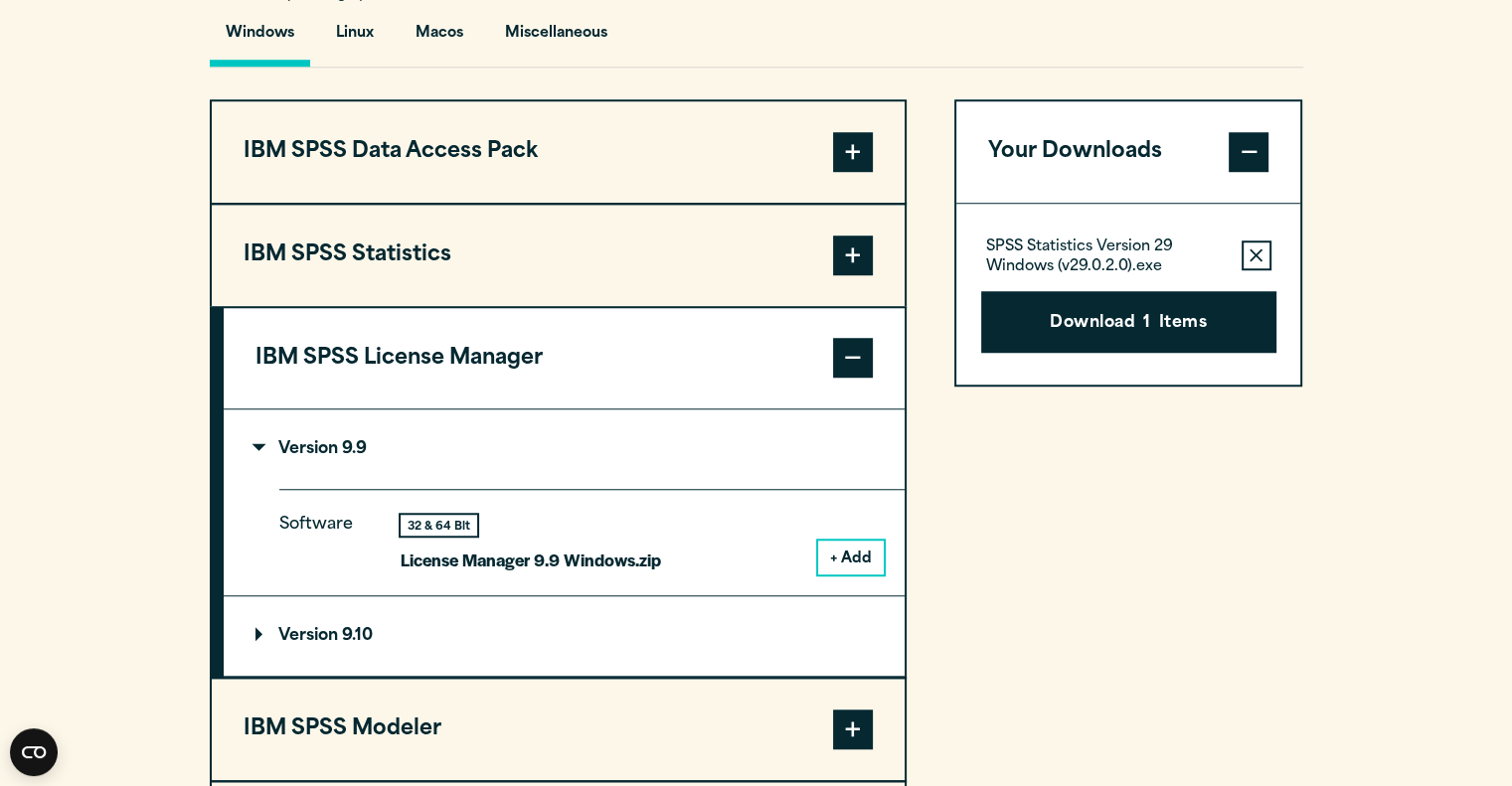 scroll, scrollTop: 1512, scrollLeft: 0, axis: vertical 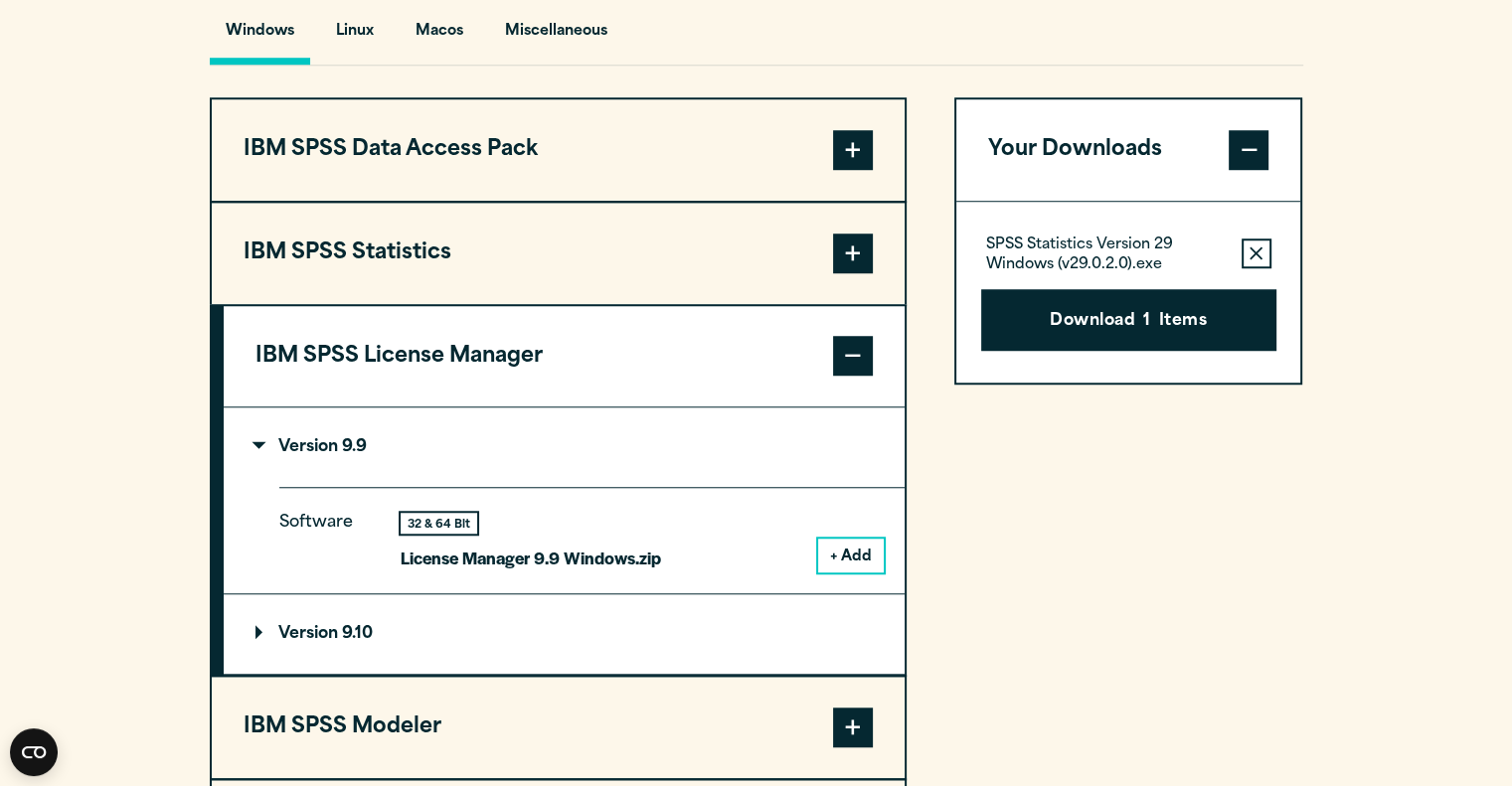 click on "+ Add" at bounding box center (851, 555) 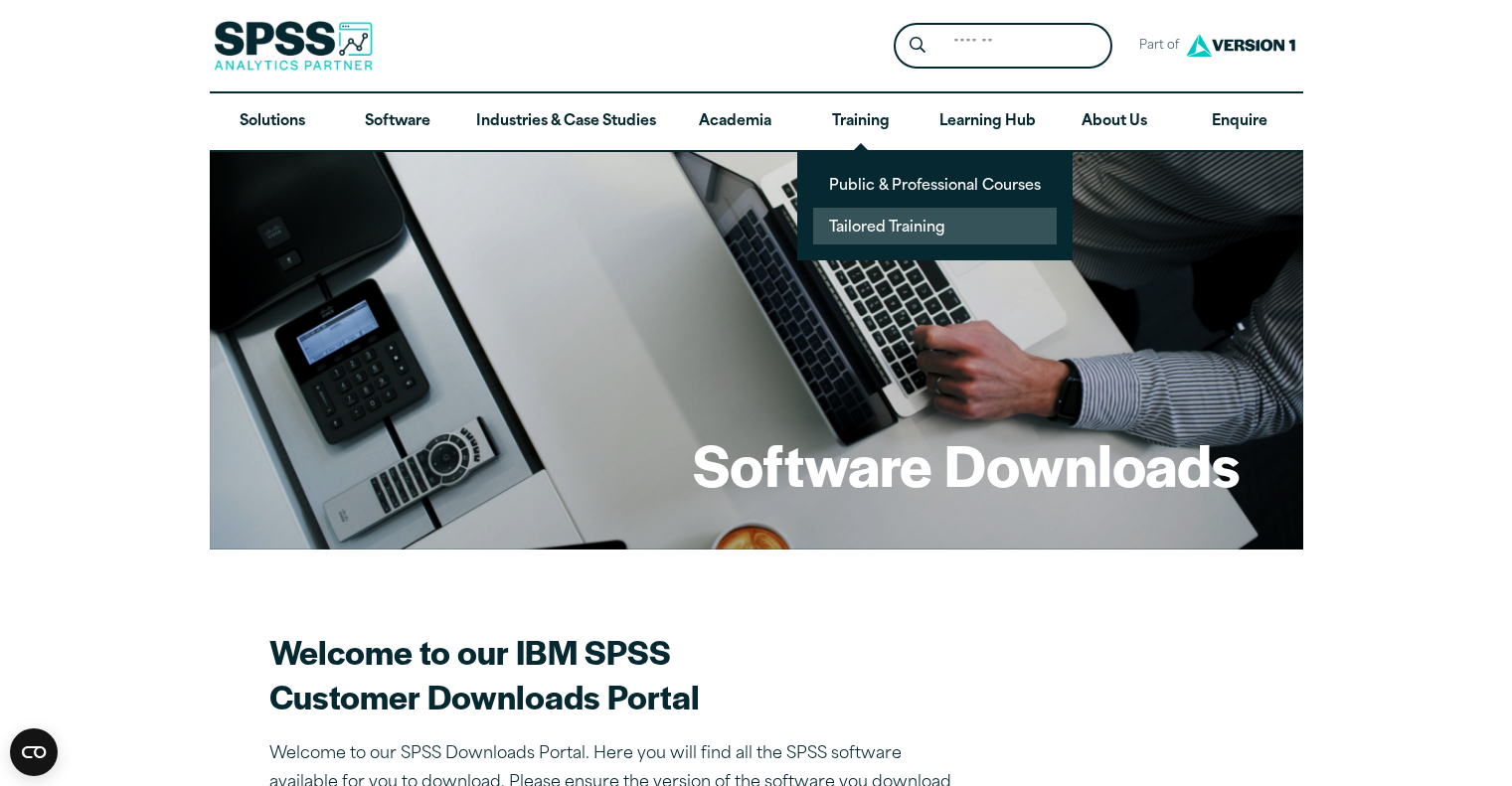 scroll, scrollTop: 0, scrollLeft: 0, axis: both 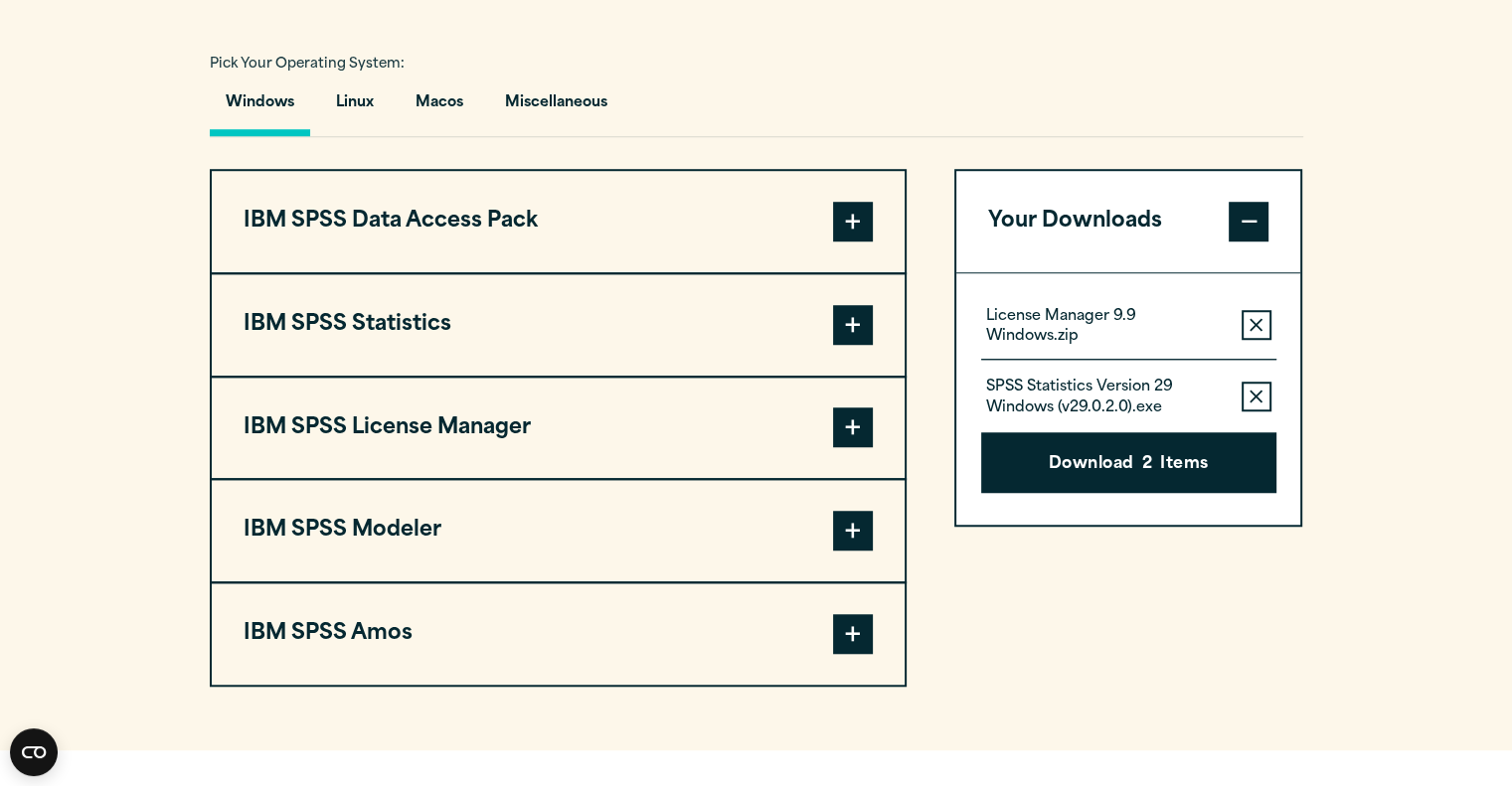 click on "Remove this item from your software download list" at bounding box center (1257, 325) 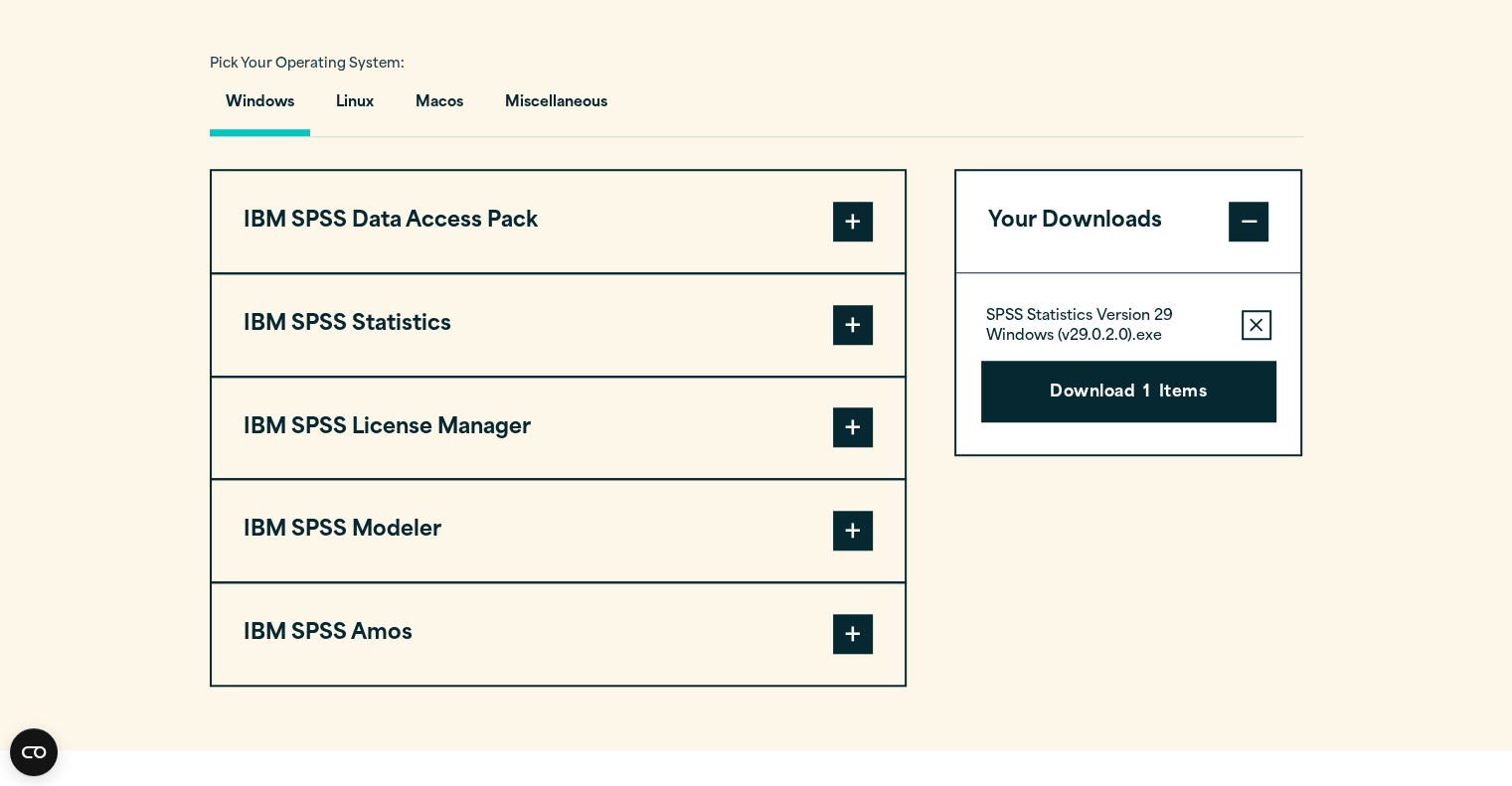 click on "Remove this item from your software download list" at bounding box center [1257, 325] 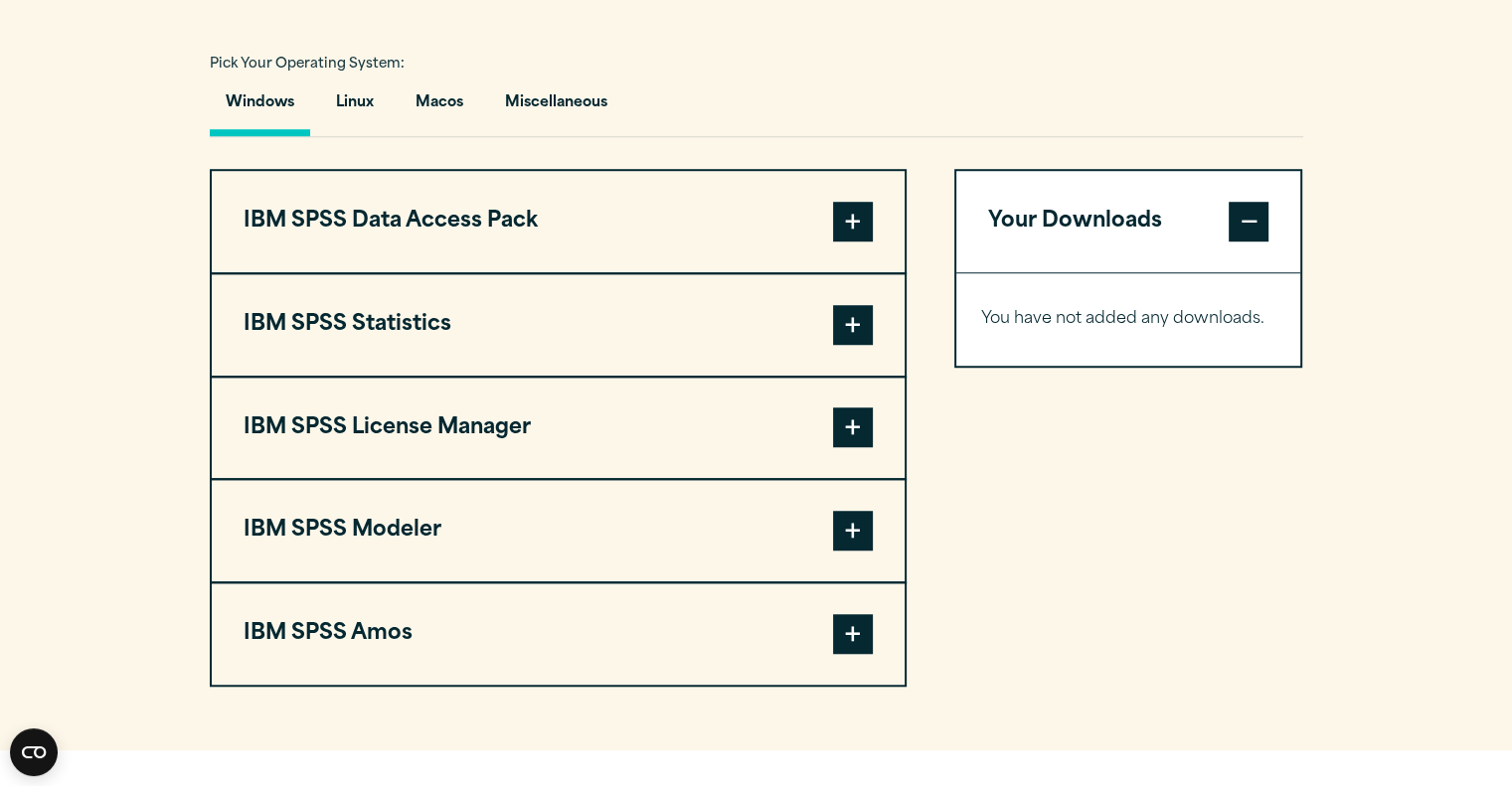 click at bounding box center (853, 427) 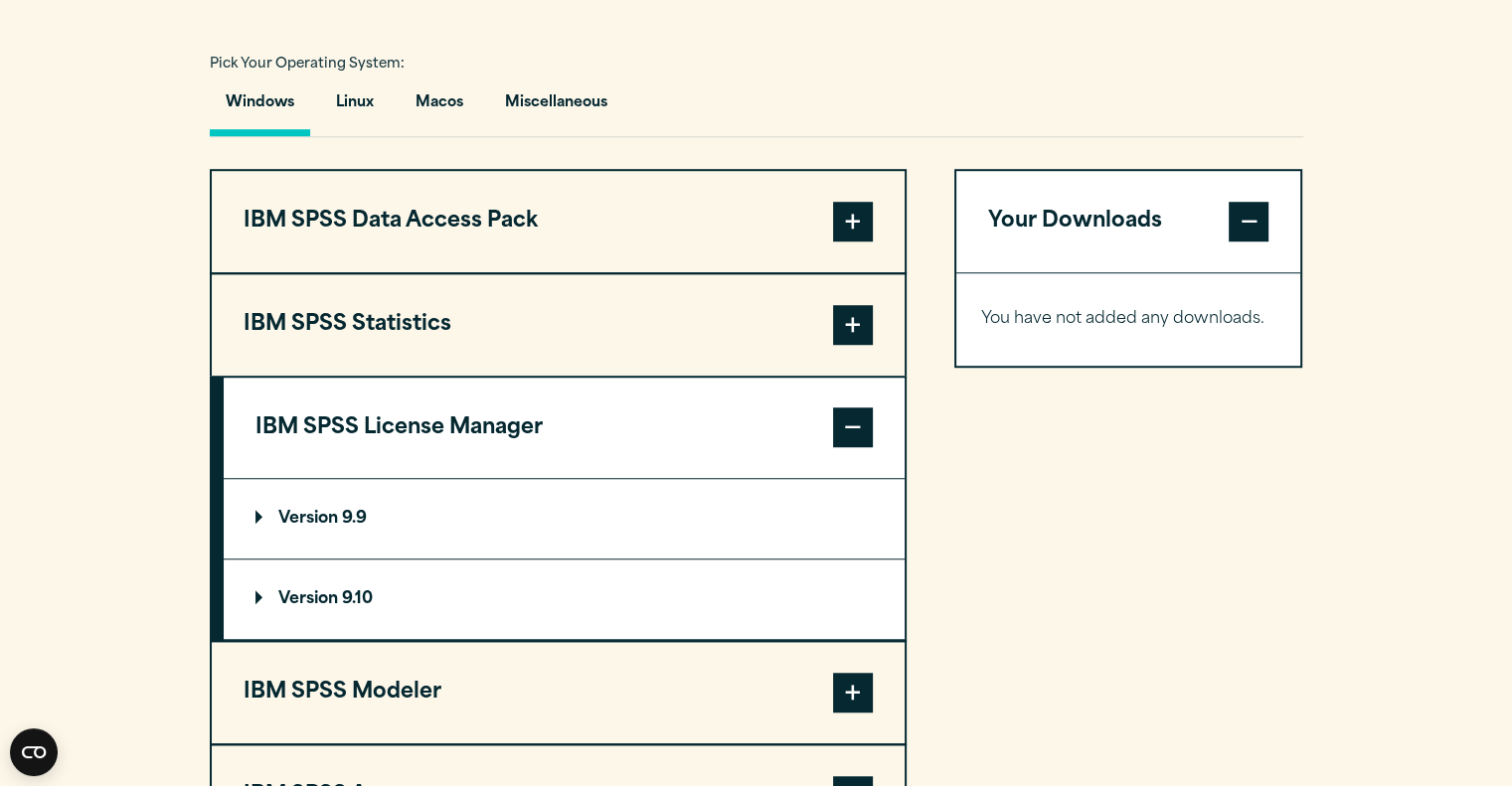 click on "Version 9.9" at bounding box center [564, 519] 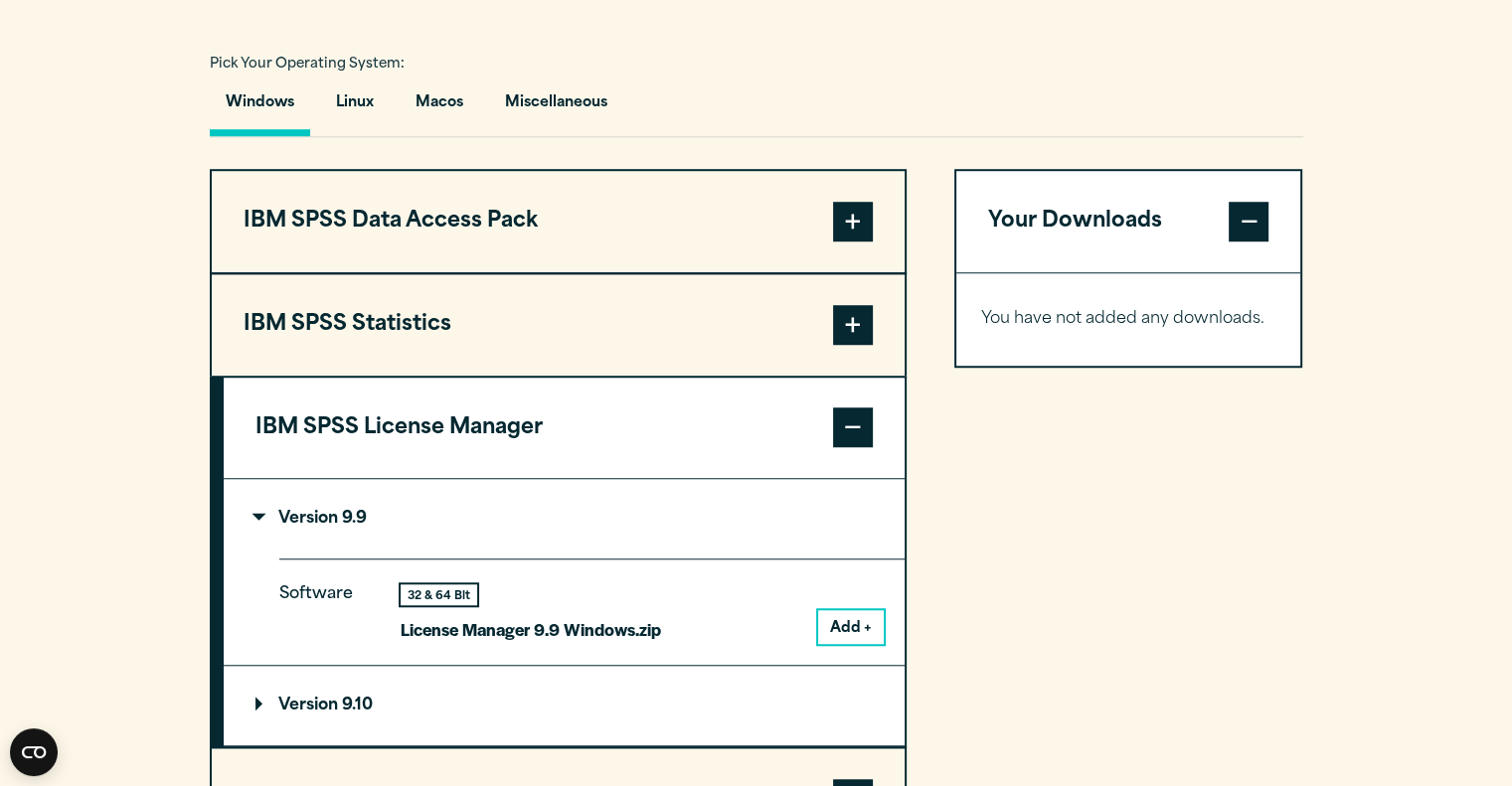 click on "Version 9.10" at bounding box center [314, 706] 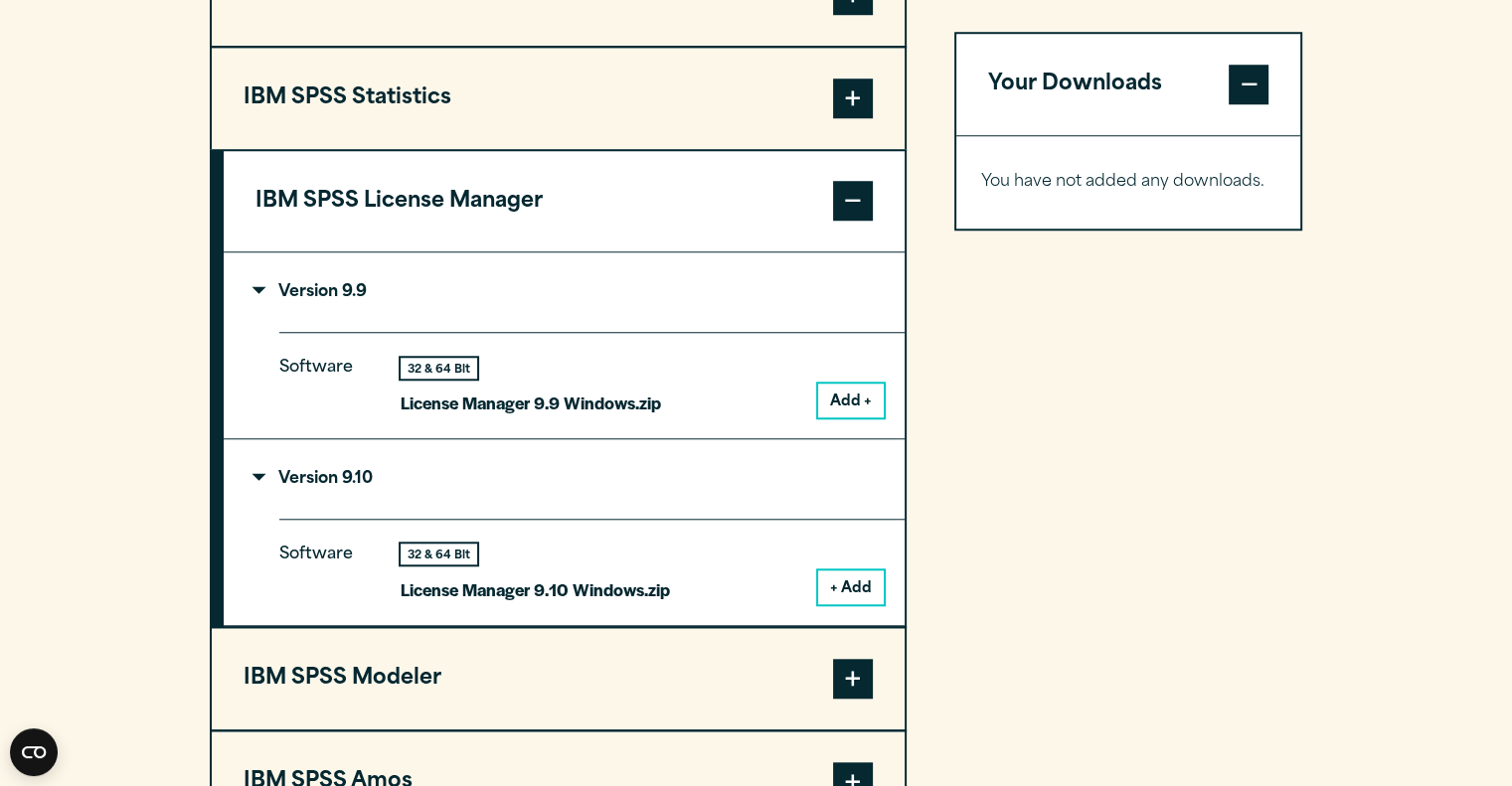 scroll, scrollTop: 1668, scrollLeft: 0, axis: vertical 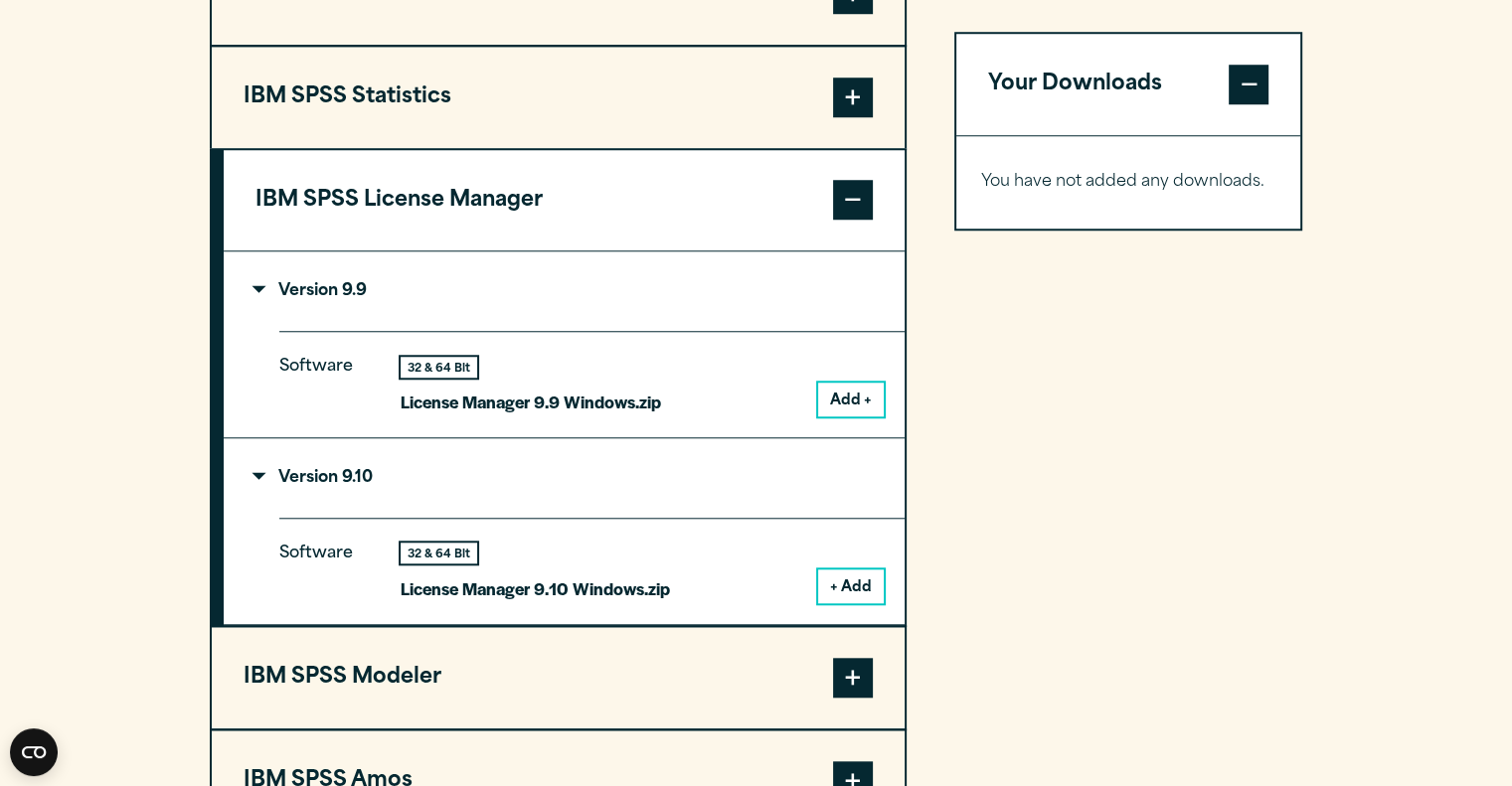 click on "+ Add" at bounding box center [851, 586] 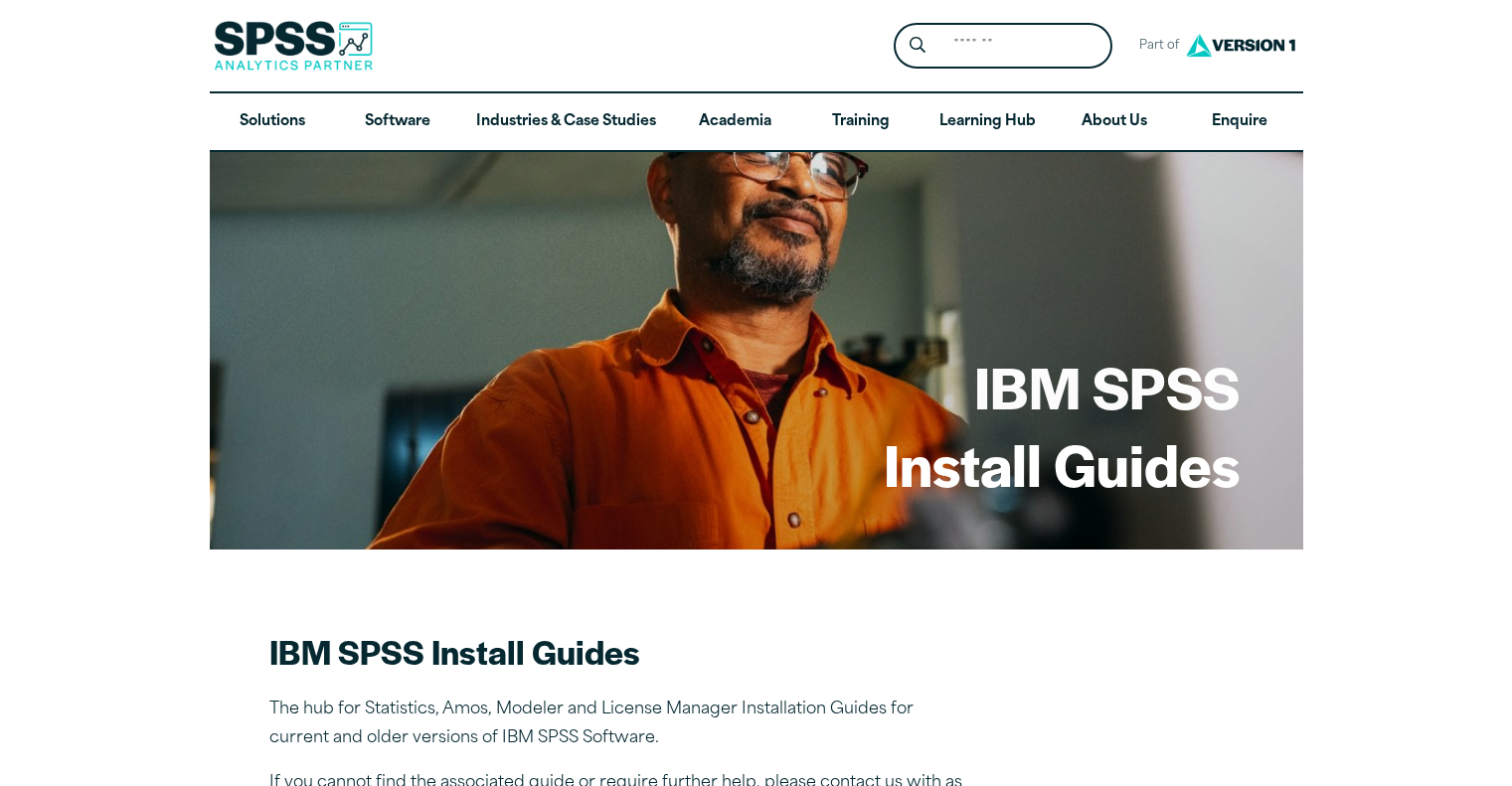scroll, scrollTop: 0, scrollLeft: 0, axis: both 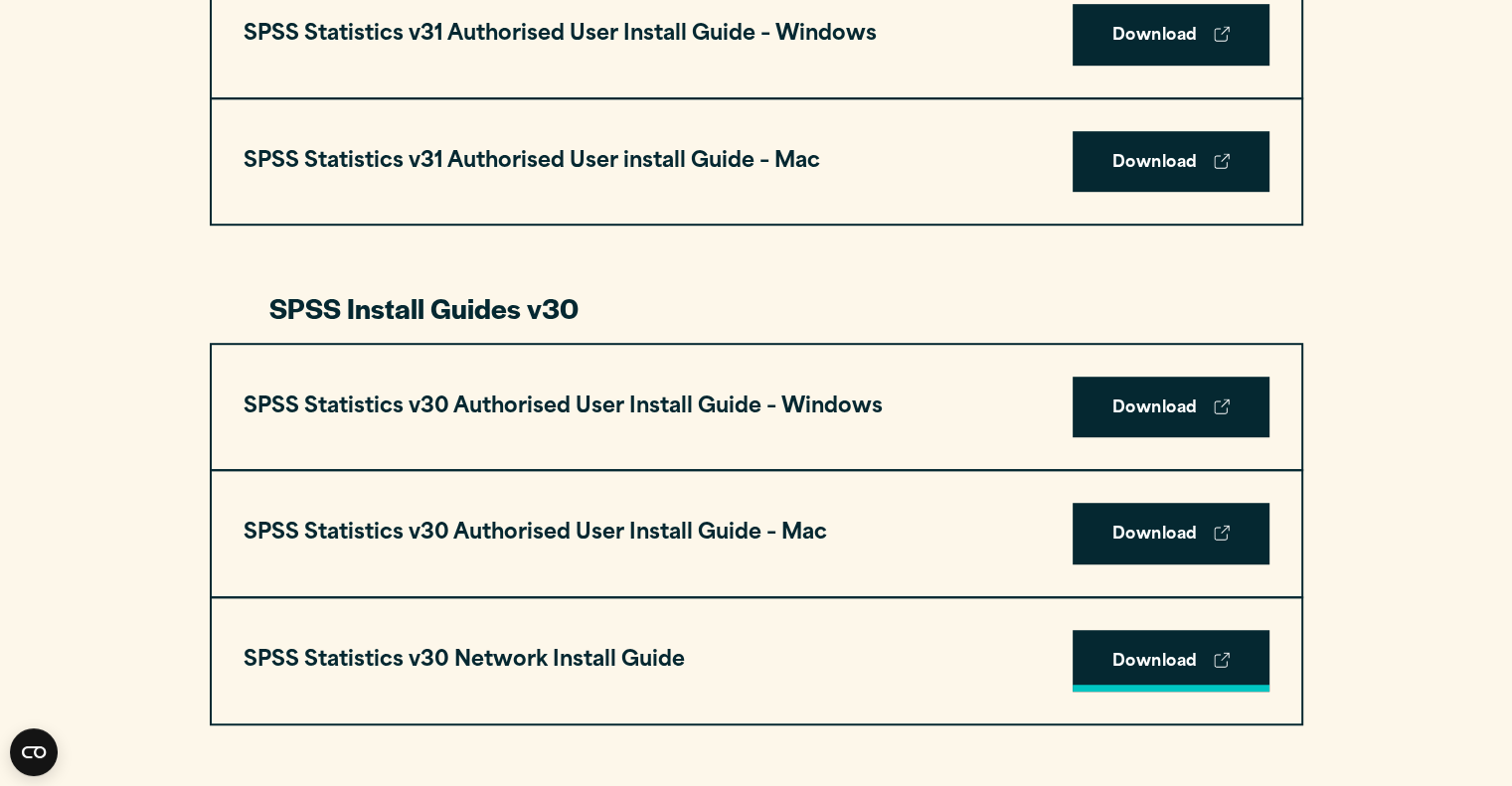 click on "Download" at bounding box center [1171, 661] 